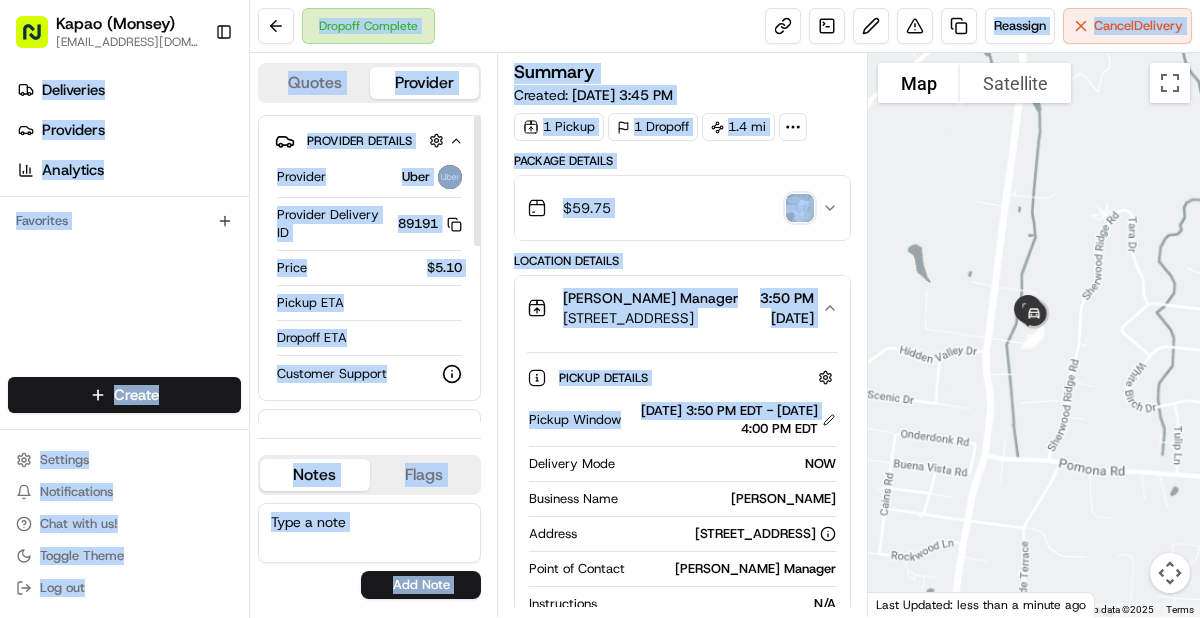 scroll, scrollTop: 0, scrollLeft: 0, axis: both 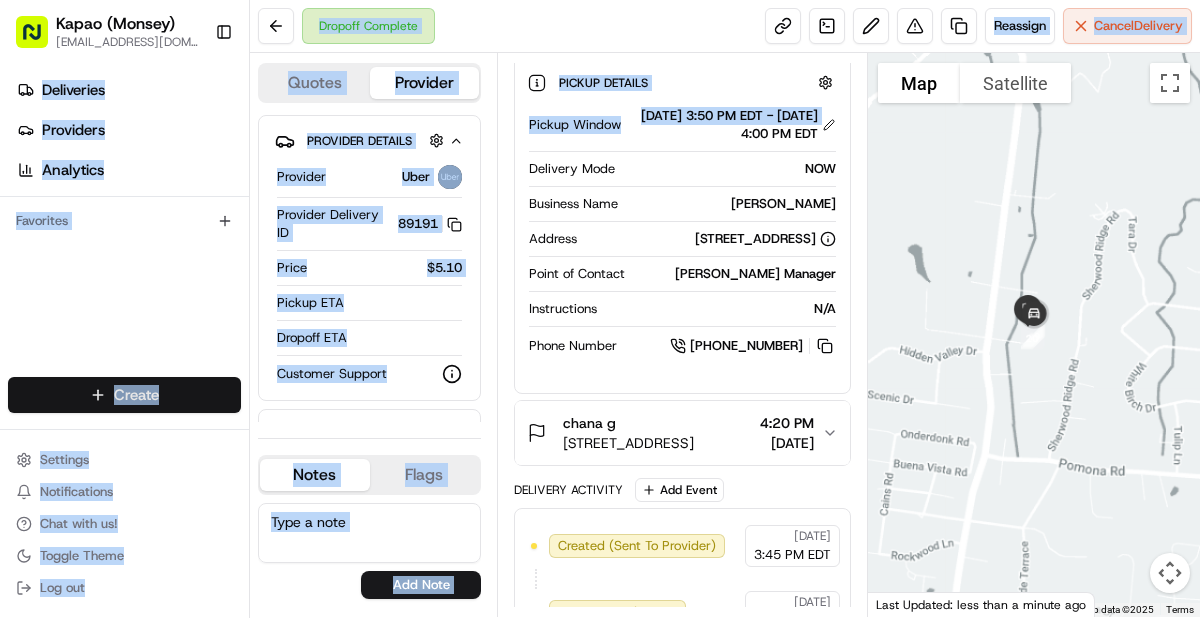 click on "Kapao (Monsey) [EMAIL_ADDRESS][DOMAIN_NAME] Toggle Sidebar Deliveries Providers Analytics Favorites Main Menu Members & Organization Organization Users Roles Preferences Customization Tracking Orchestration Automations Dispatch Strategy Locations Pickup Locations Dropoff Locations Billing Billing Refund Requests Integrations Notification Triggers Webhooks API Keys Request Logs Create Settings Notifications Chat with us! Toggle Theme Log out Dropoff Complete Reassign Cancel  Delivery Quotes Provider Provider Details Hidden ( 1 ) Provider Uber   Provider Delivery ID 89191 Copy  del_8jCPYnegTeeE0XU1BliRkQ 89191 Price $5.10 Pickup ETA Dropoff ETA Customer Support Driver Details Hidden ( 5 ) Name [PERSON_NAME] Pickup Phone Number +1 312 766 6835 ext. 50715444 Dropoff Phone Number [PHONE_NUMBER] Tip $0.00 Type car Make Toyota Model Camry Hybrid Color black License Plate Number **7RZN Notes Flags [EMAIL_ADDRESS][DOMAIN_NAME] [EMAIL_ADDRESS][DOMAIN_NAME] [EMAIL_ADDRESS][DOMAIN_NAME] Add Note [EMAIL_ADDRESS][DOMAIN_NAME] [EMAIL_ADDRESS][DOMAIN_NAME]" at bounding box center (600, 309) 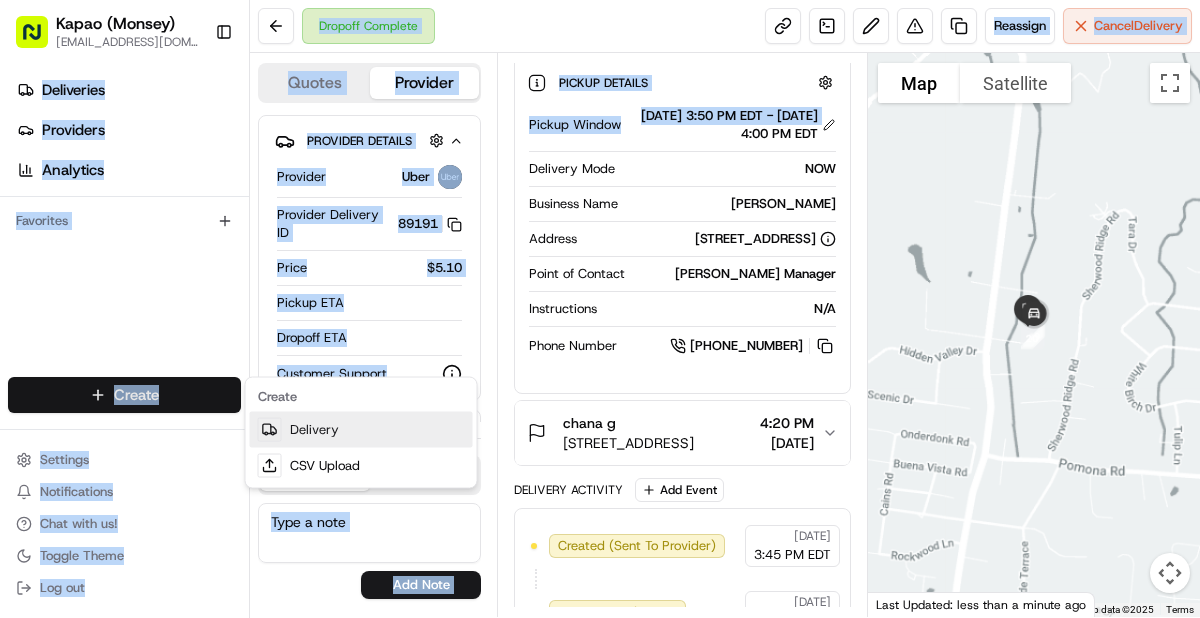 click on "Delivery" at bounding box center (361, 430) 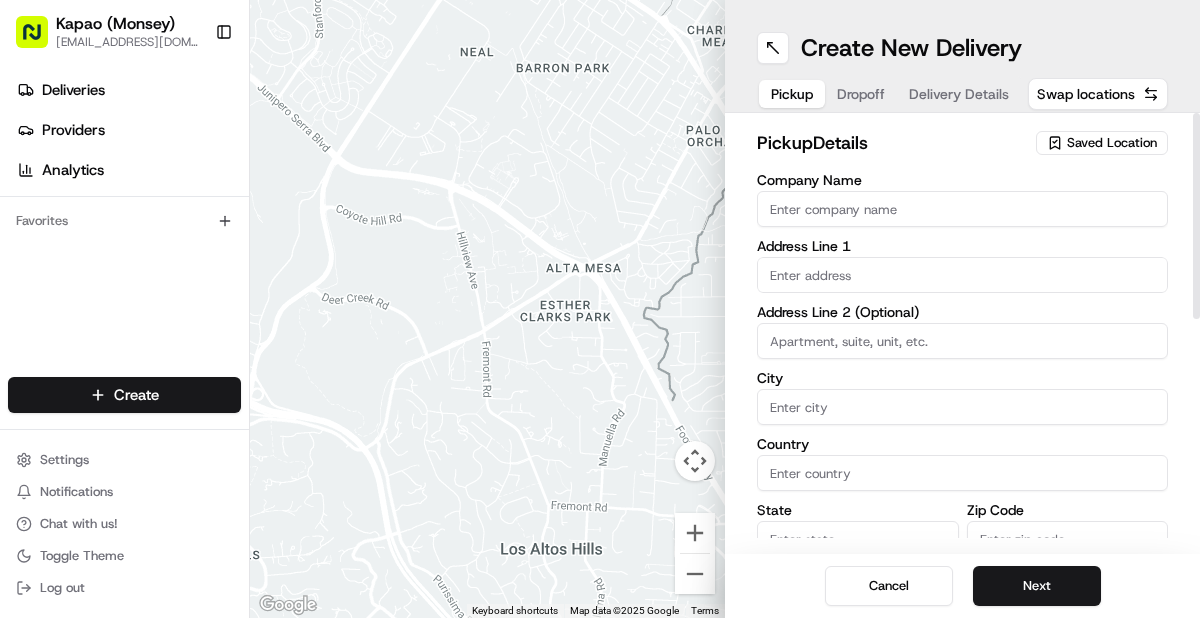 drag, startPoint x: 1021, startPoint y: 192, endPoint x: 1024, endPoint y: 214, distance: 22.203604 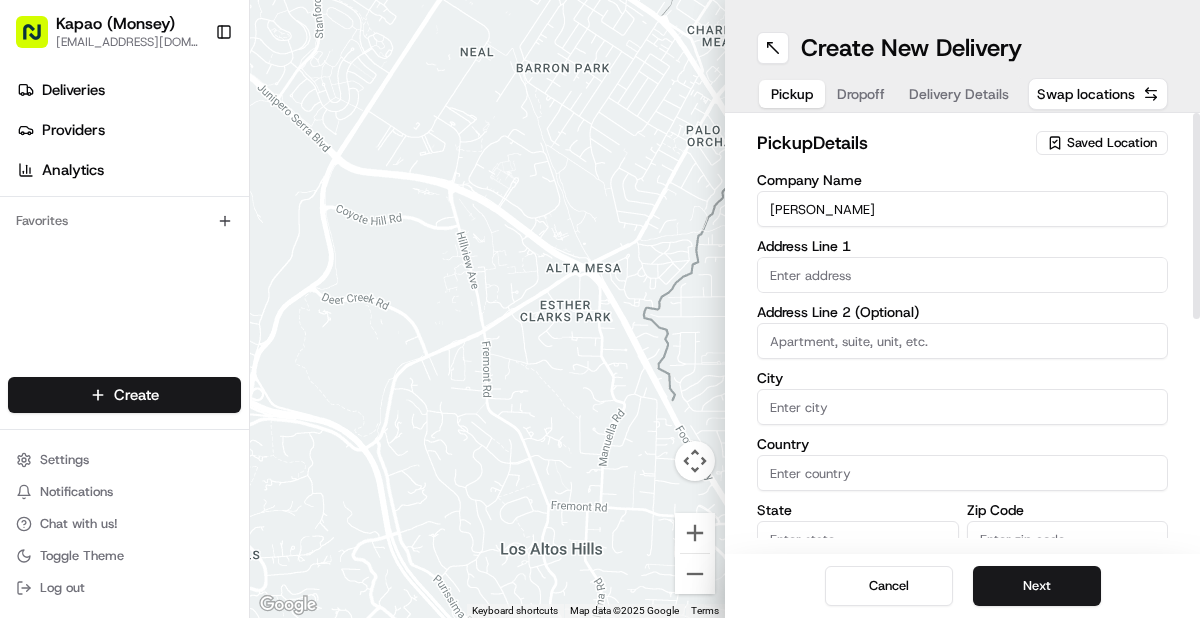 type on "455 NY-306" 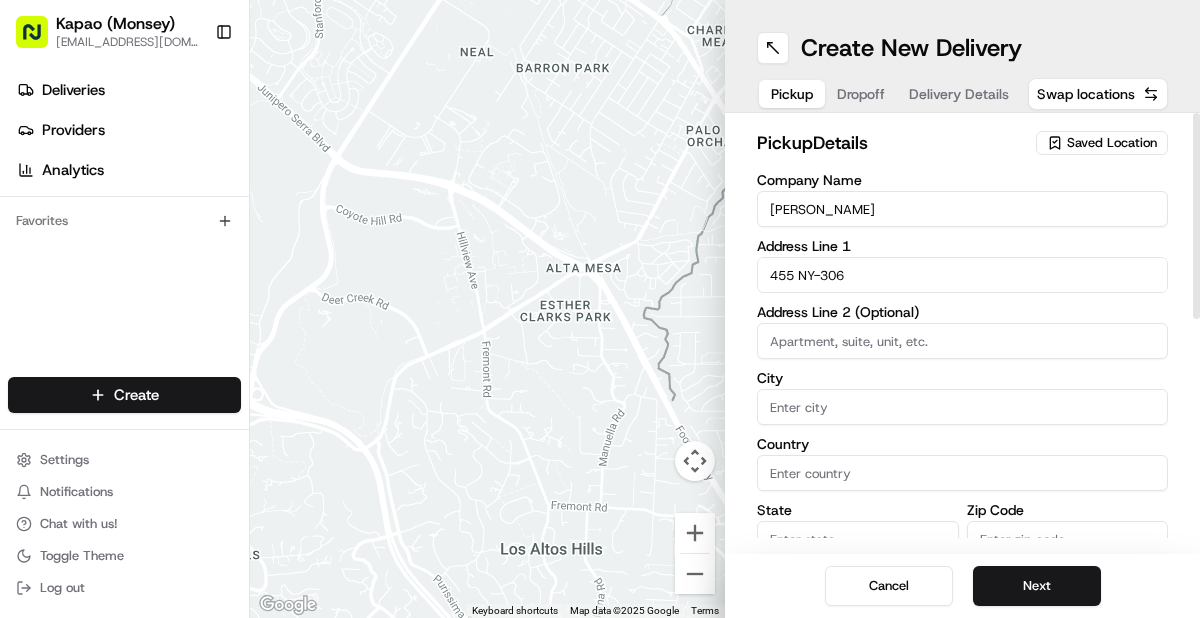 type on "Monsey" 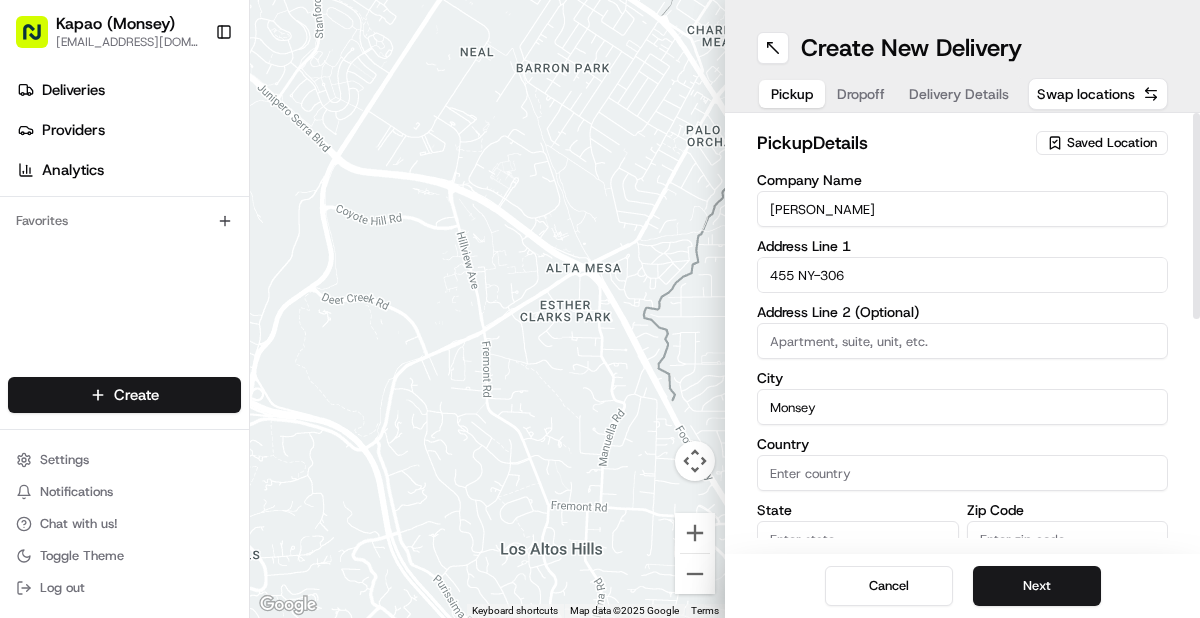type on "[GEOGRAPHIC_DATA]" 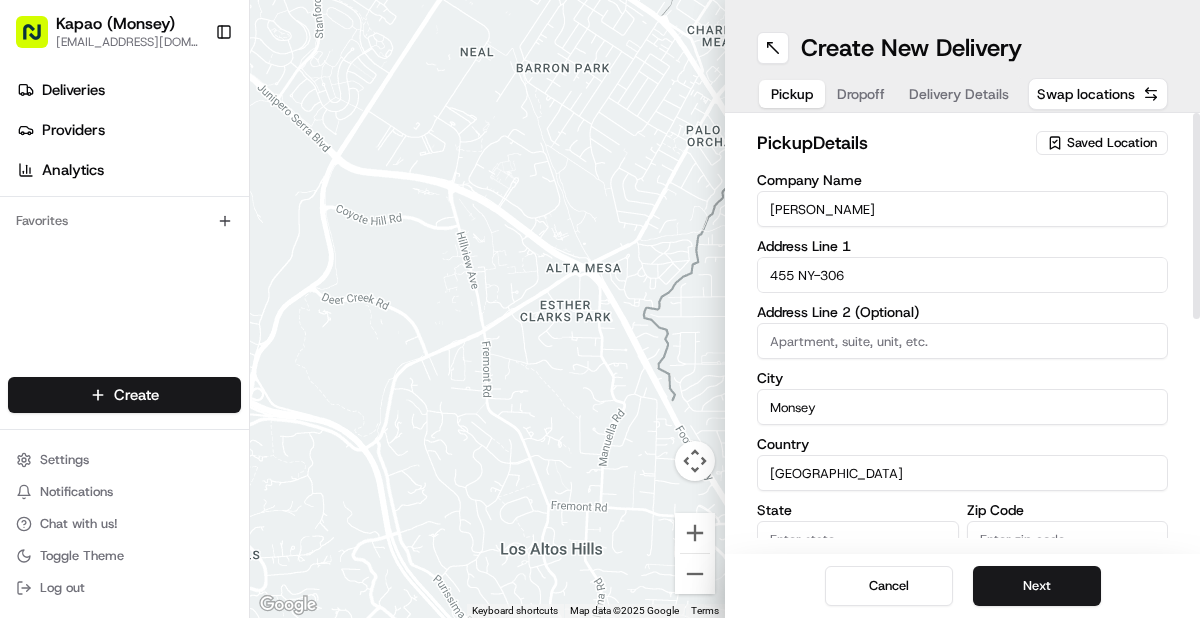 type on "NY" 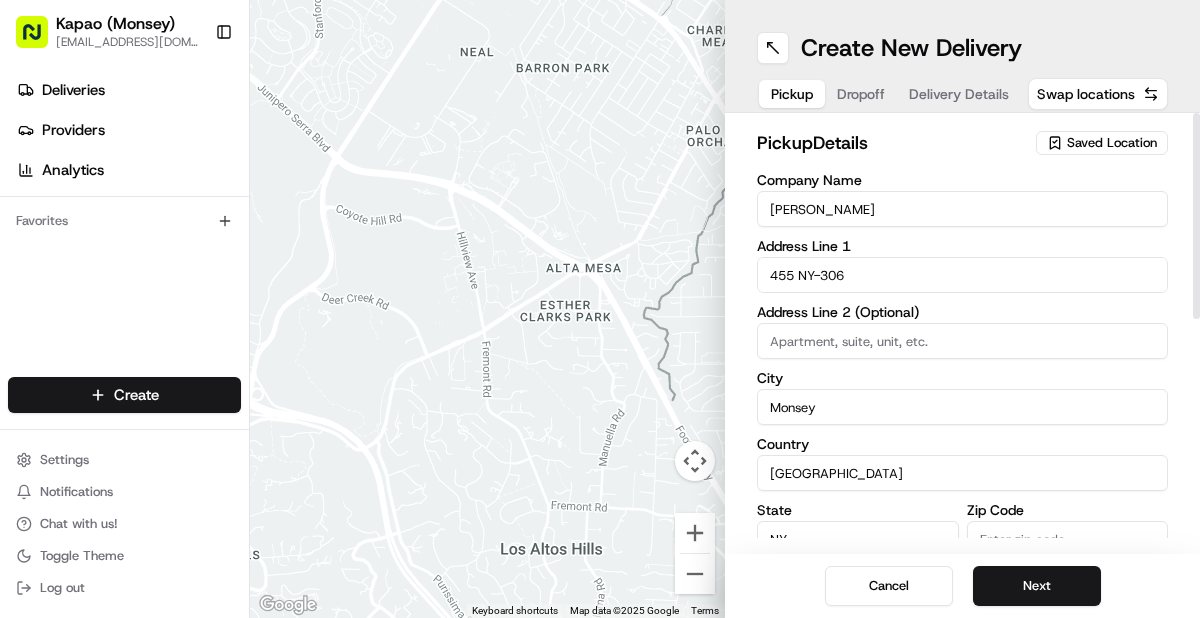 type on "10952" 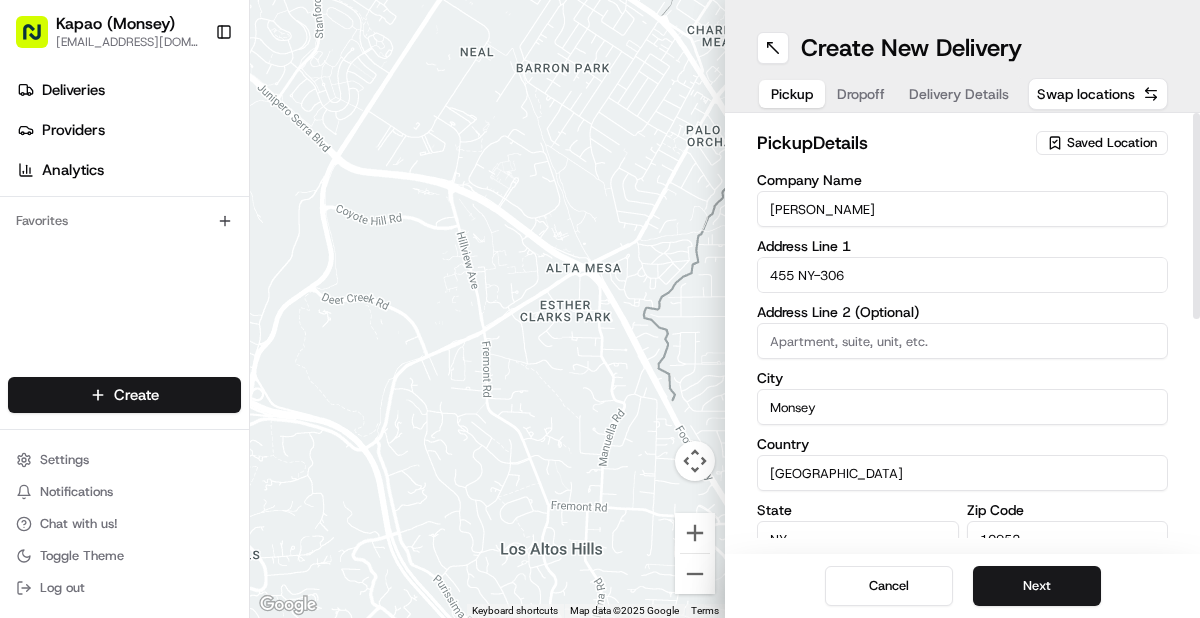 type on "[PERSON_NAME]" 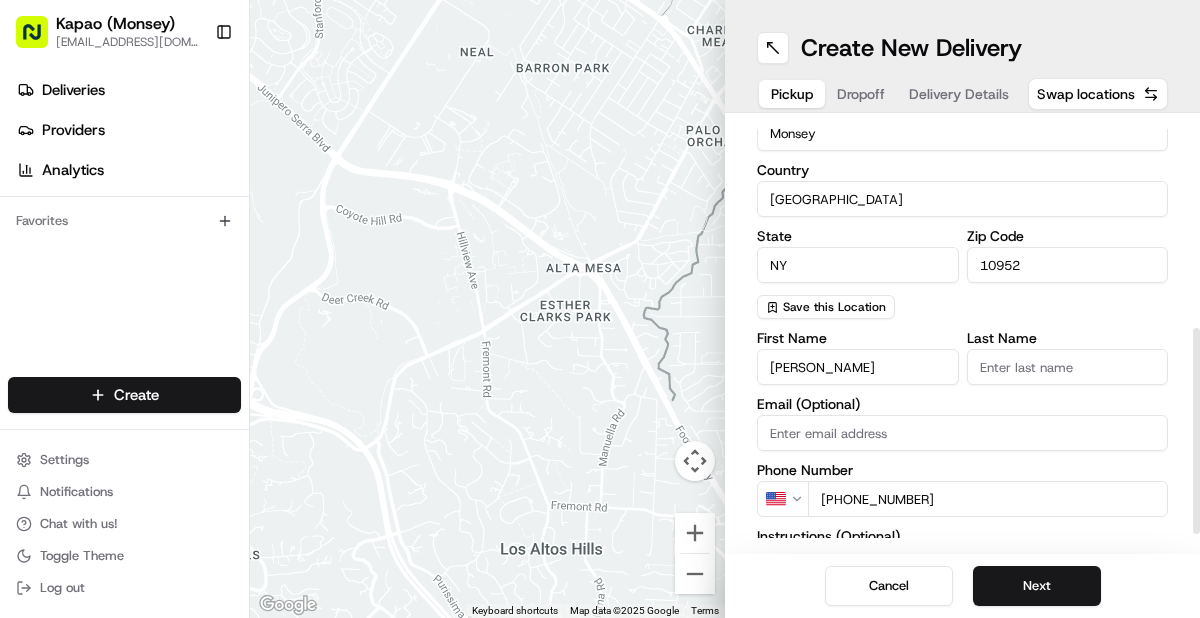 scroll, scrollTop: 450, scrollLeft: 0, axis: vertical 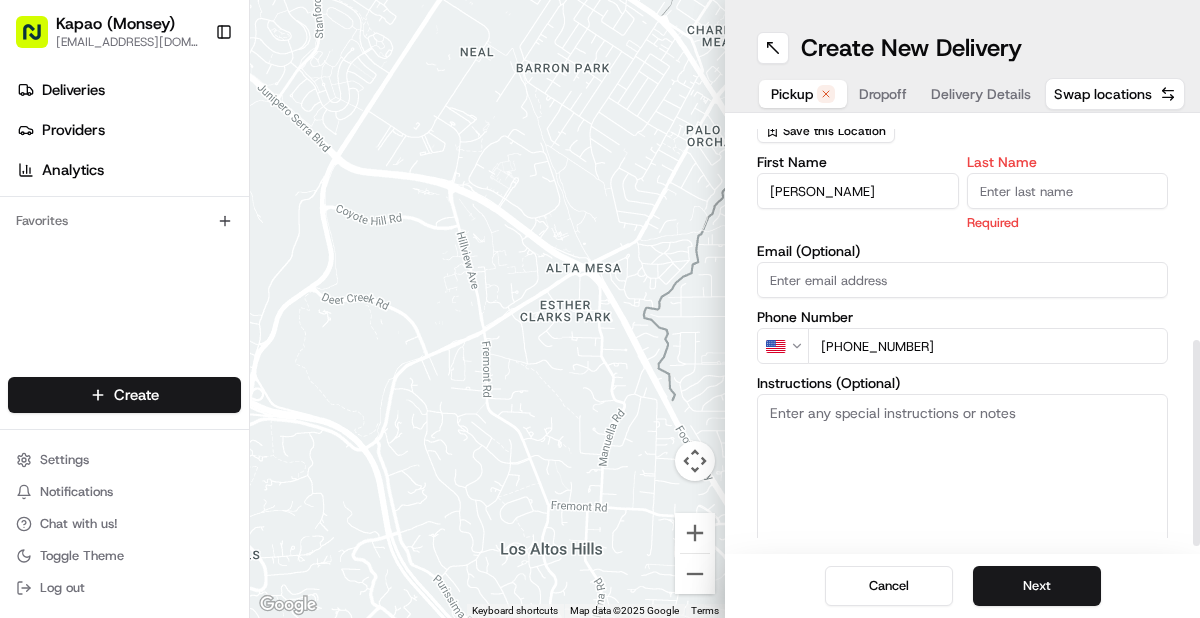 drag, startPoint x: 1005, startPoint y: 181, endPoint x: 1039, endPoint y: 210, distance: 44.687805 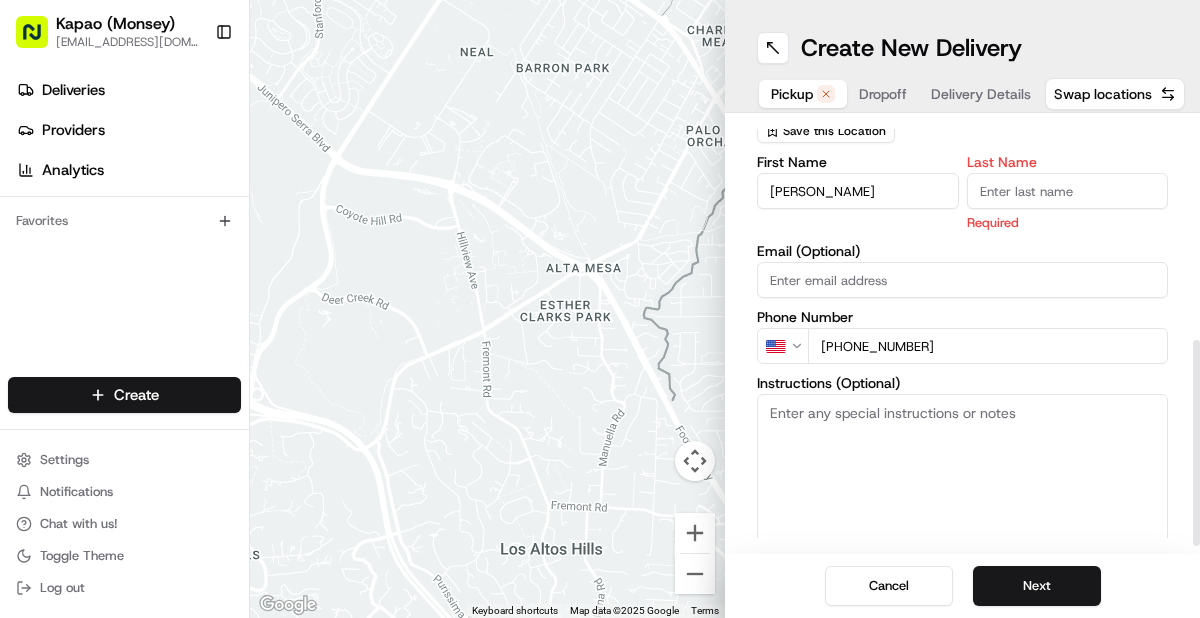 click on "Last Name" at bounding box center (1068, 191) 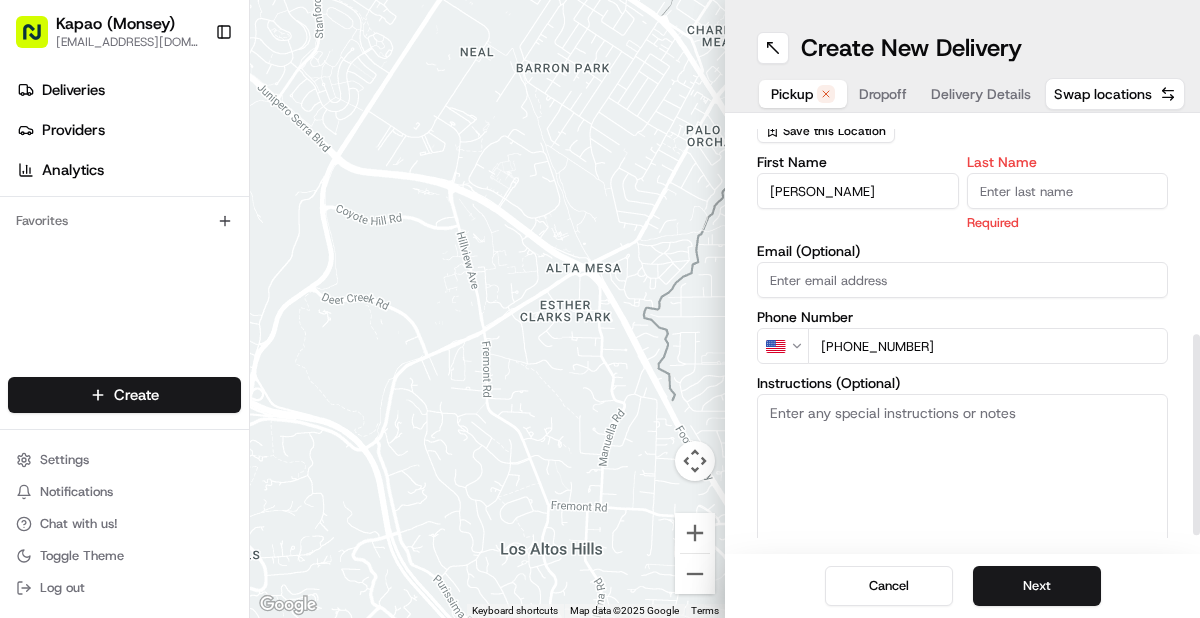 type on "Manager" 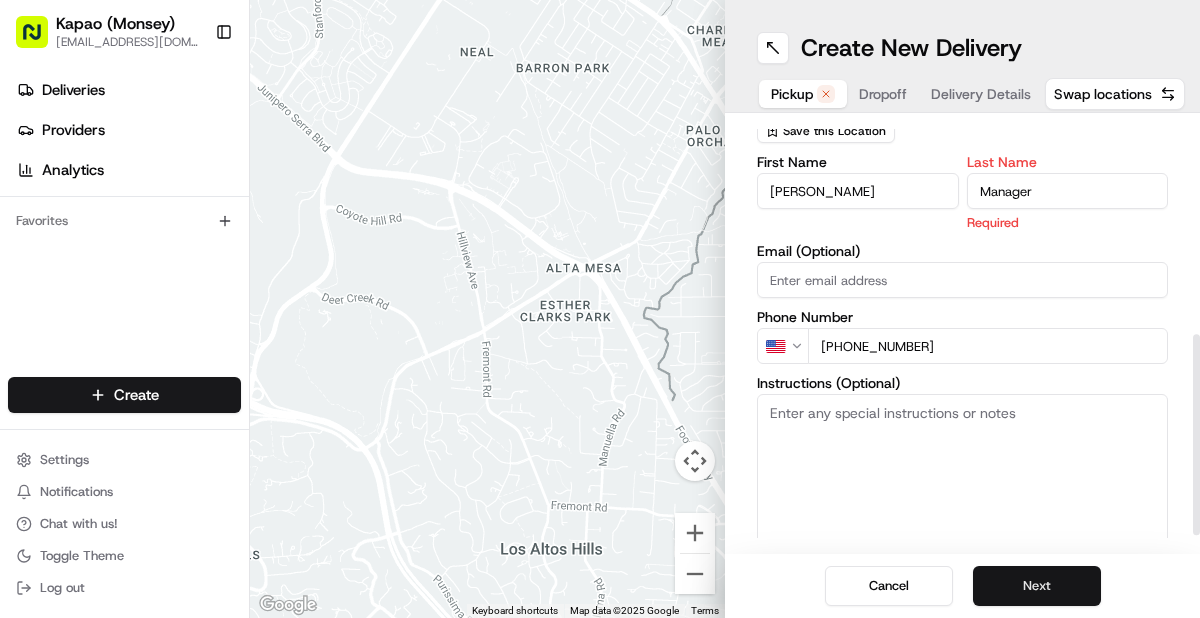 click on "Next" at bounding box center (1037, 586) 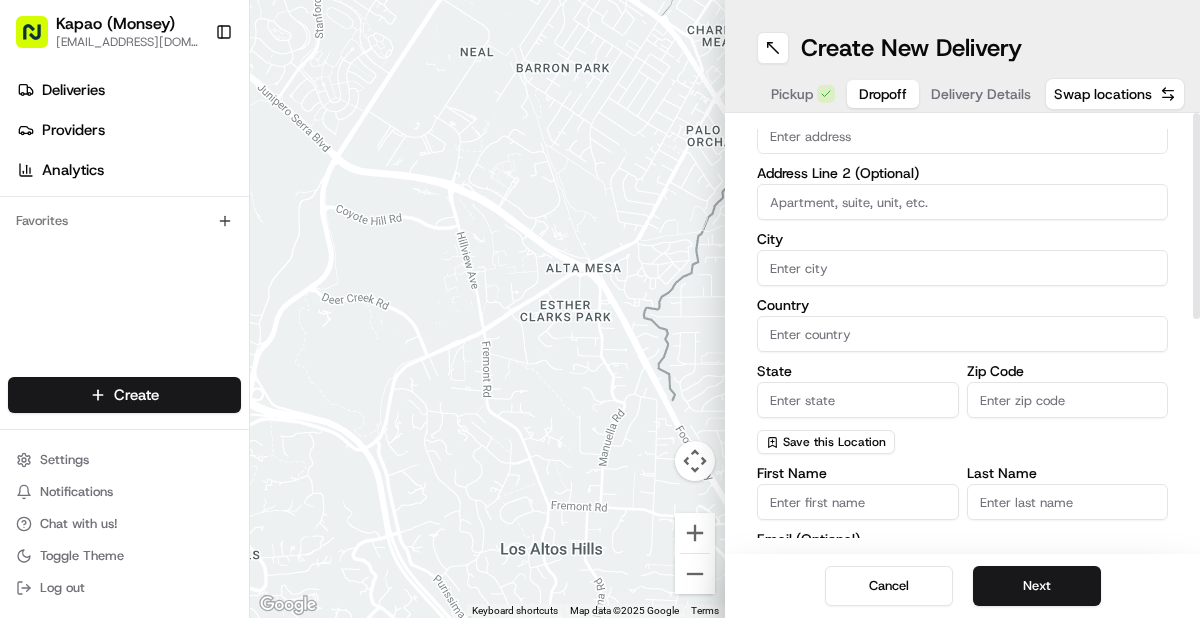 scroll, scrollTop: 0, scrollLeft: 0, axis: both 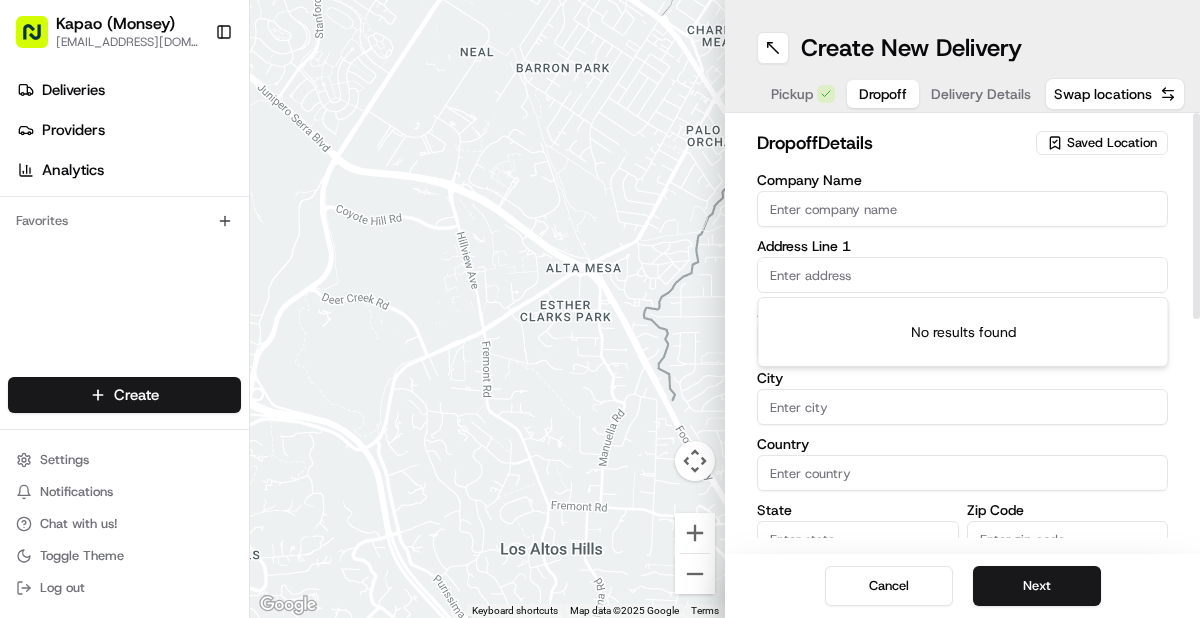 click at bounding box center (962, 275) 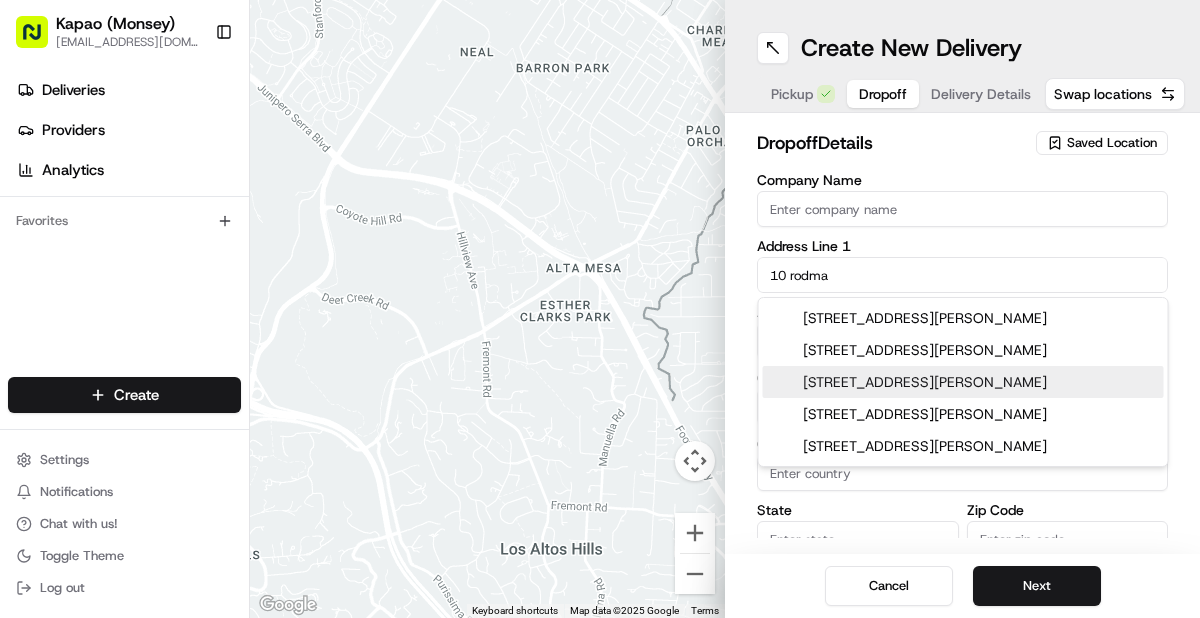 click on "[STREET_ADDRESS][PERSON_NAME]" at bounding box center [963, 382] 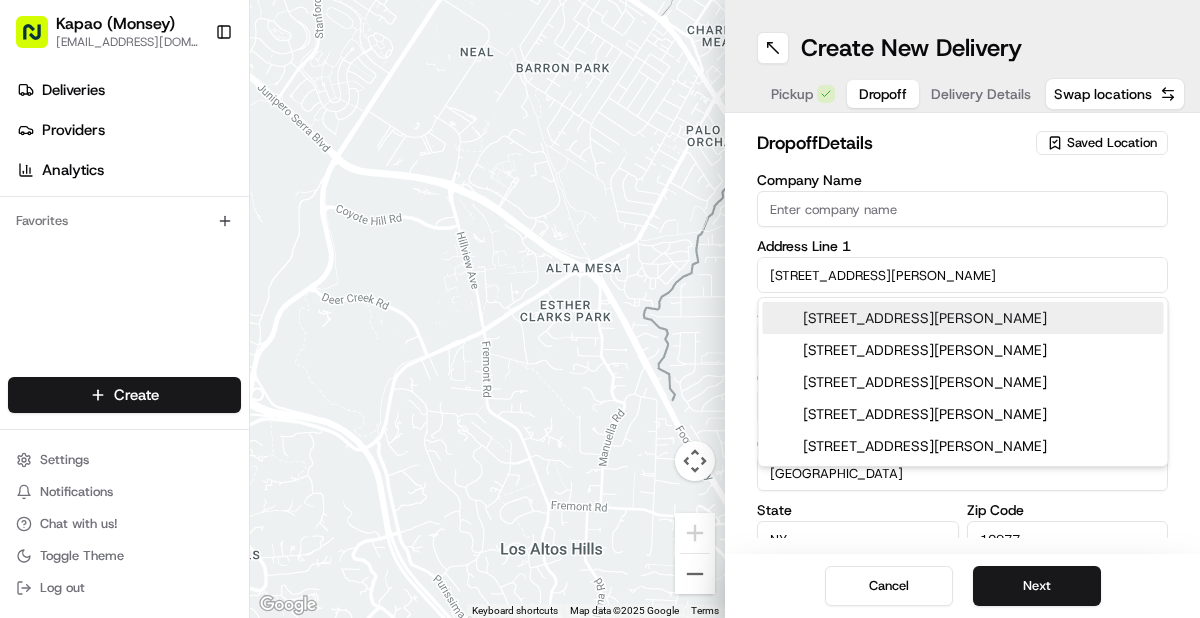 type on "[STREET_ADDRESS][PERSON_NAME]" 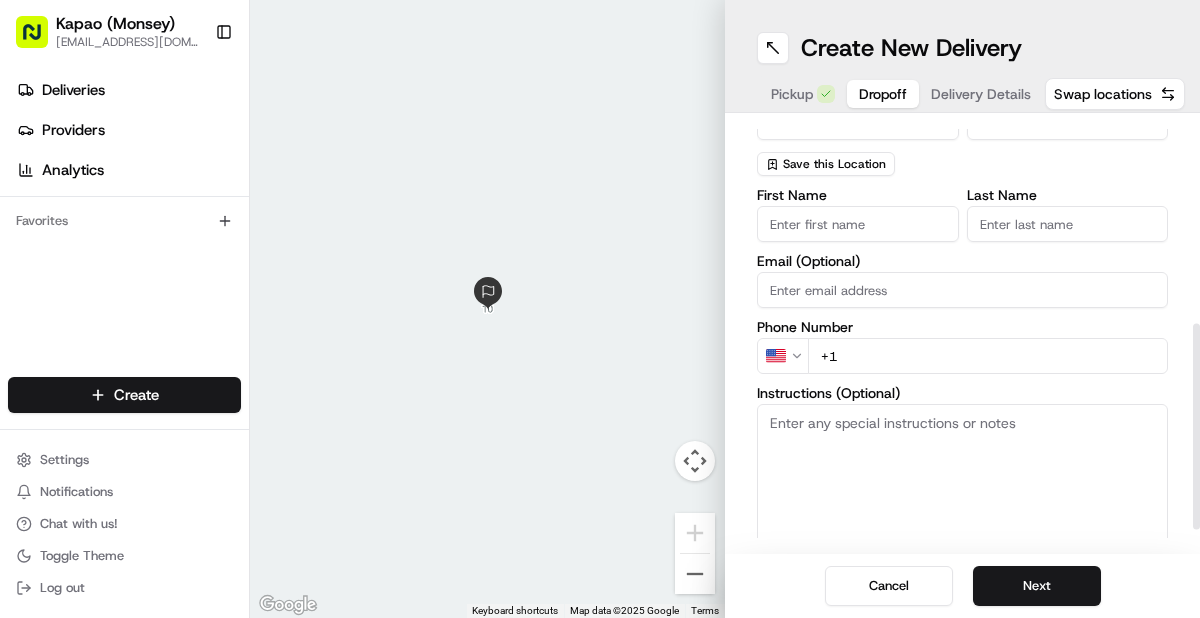 scroll, scrollTop: 450, scrollLeft: 0, axis: vertical 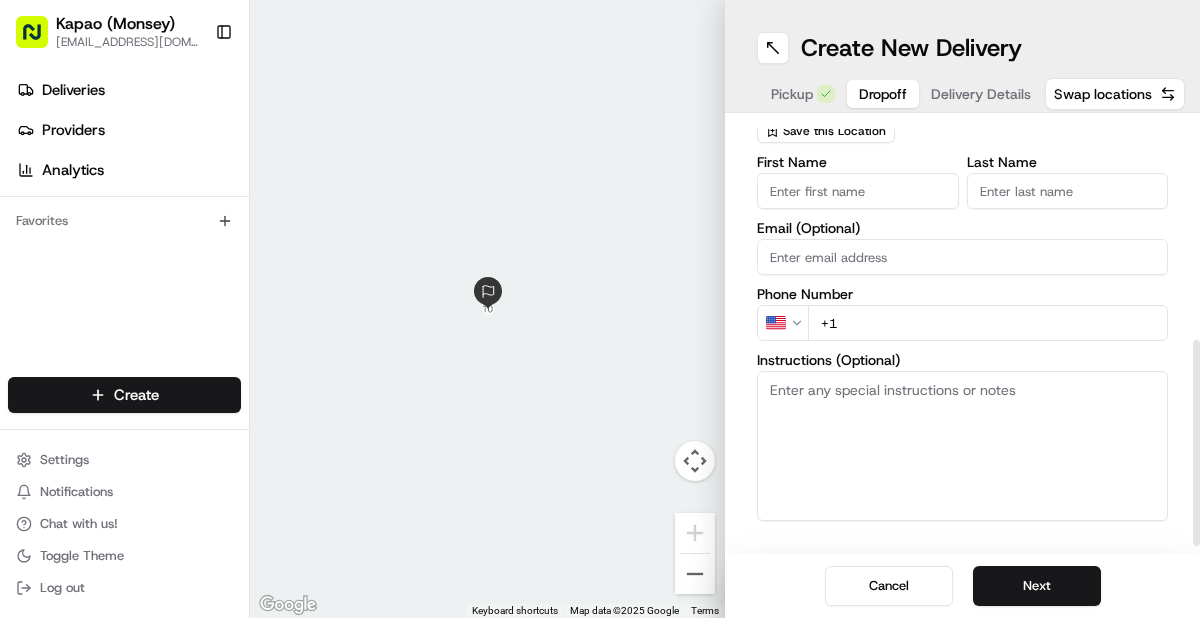 click on "First Name" at bounding box center [858, 191] 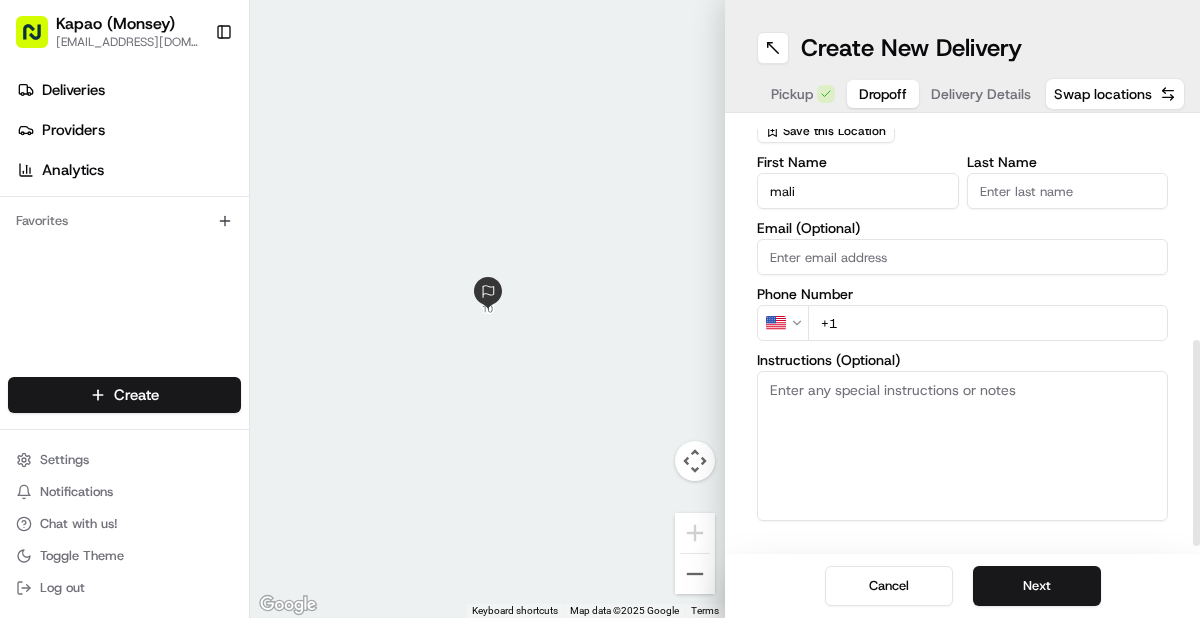 type on "mali" 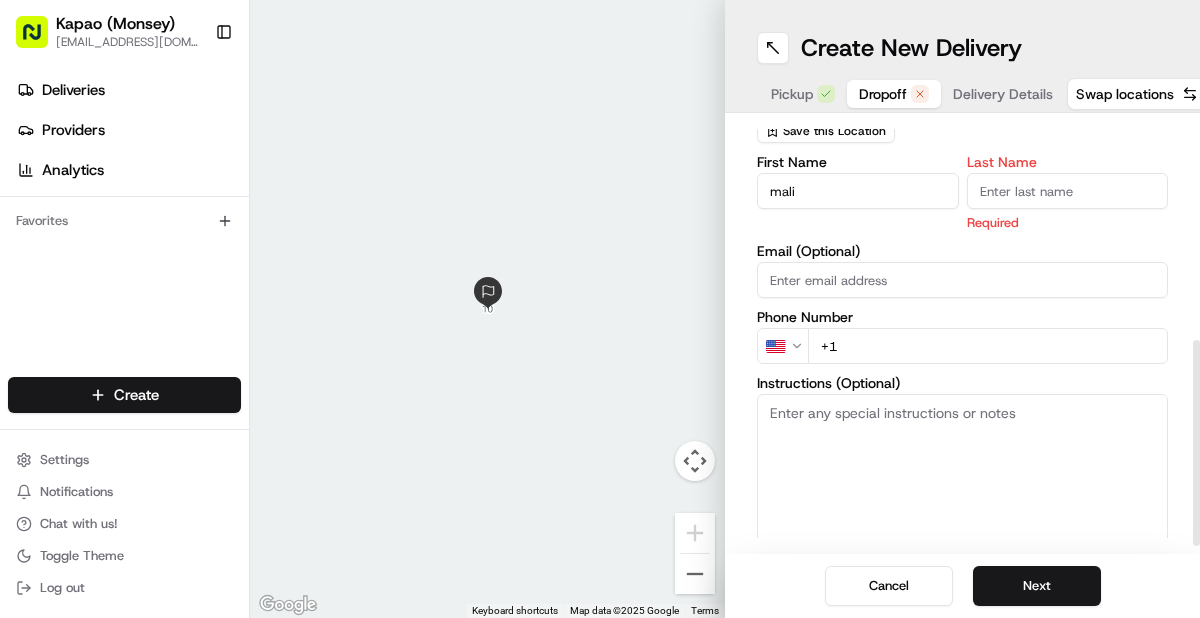 click on "Last Name" at bounding box center (1068, 191) 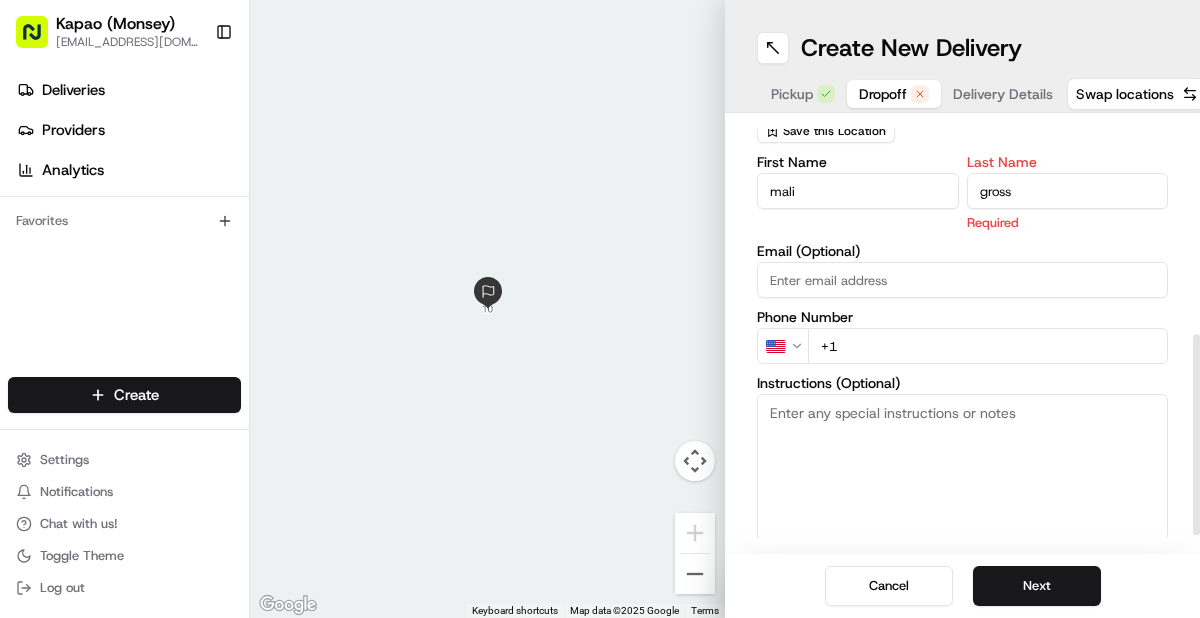 type on "gross" 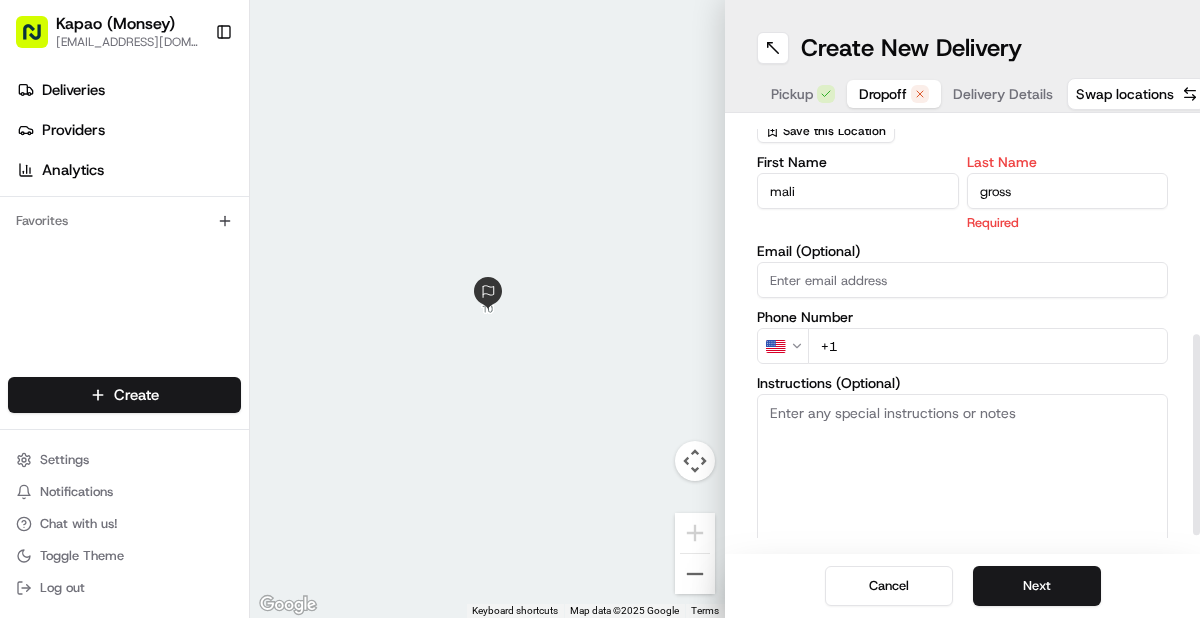 click on "First Name mali Last Name [PERSON_NAME] Required Email (Optional) Phone Number US +1 Instructions (Optional) Advanced" at bounding box center [962, 366] 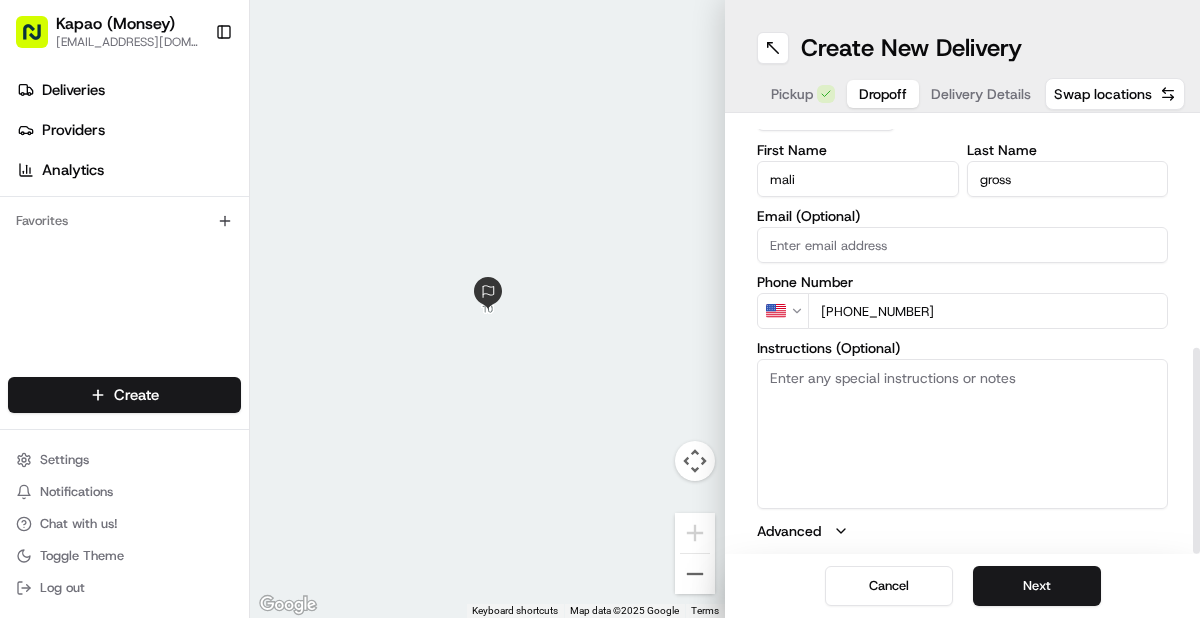 scroll, scrollTop: 465, scrollLeft: 0, axis: vertical 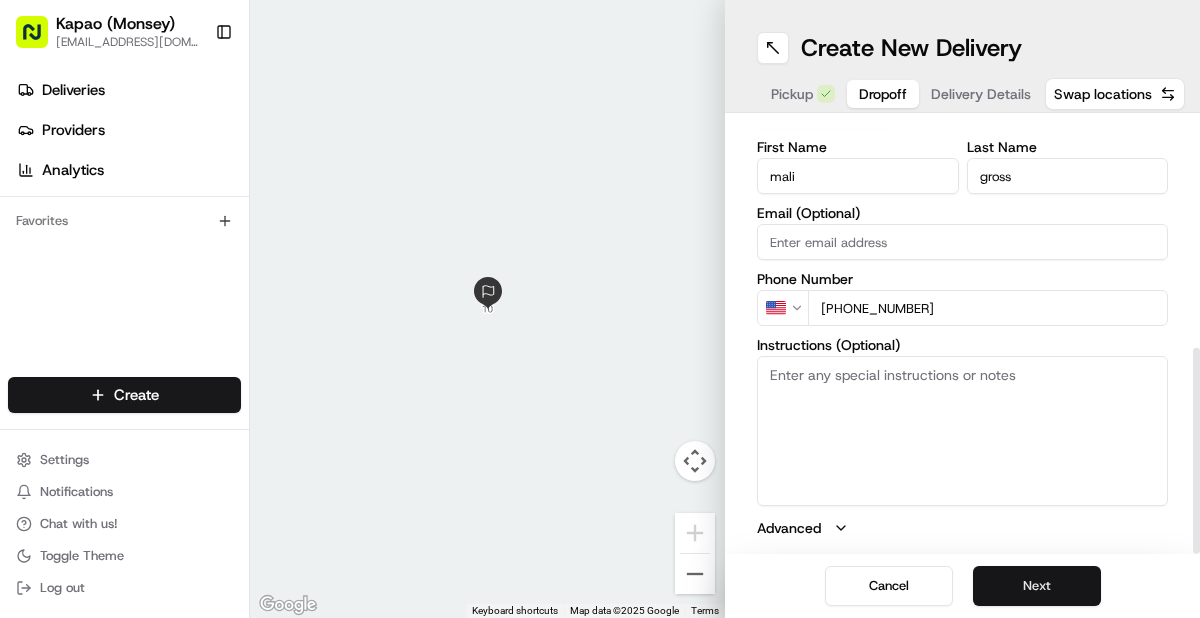 type on "[PHONE_NUMBER]" 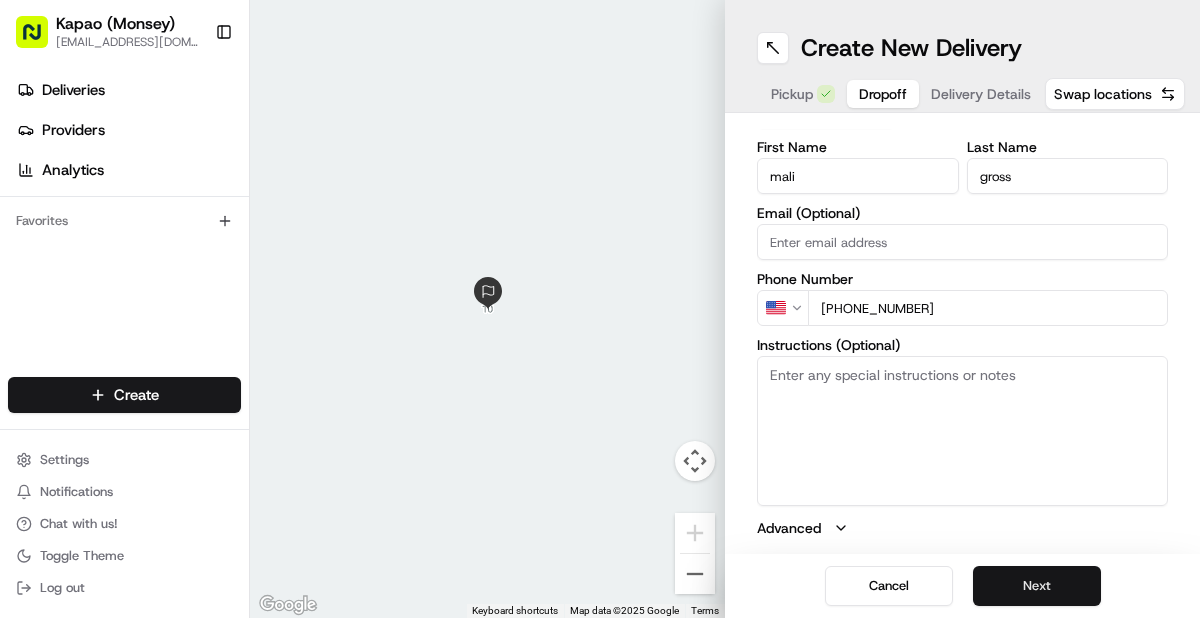 click on "Next" at bounding box center (1037, 586) 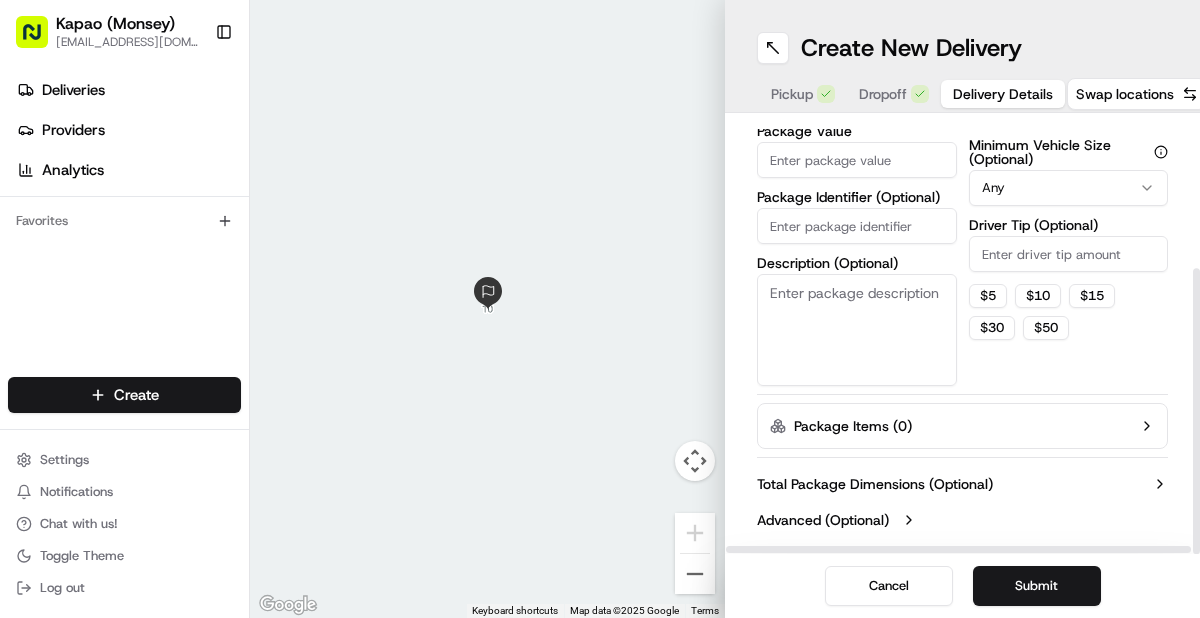 click on "Package Value" at bounding box center (857, 160) 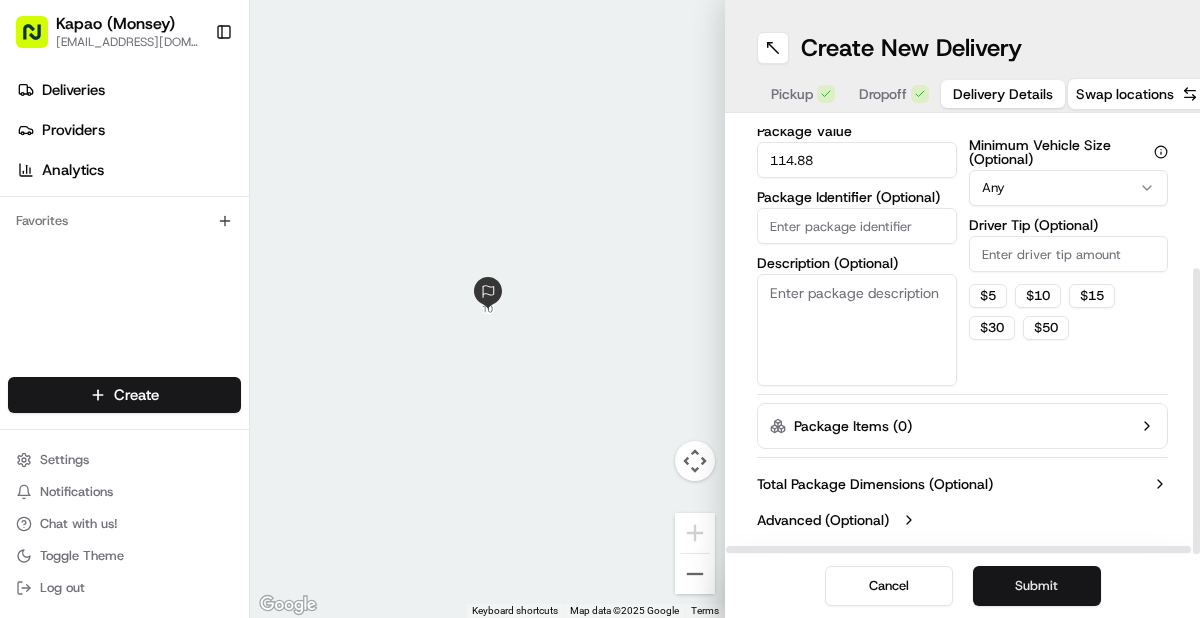 type on "114.88" 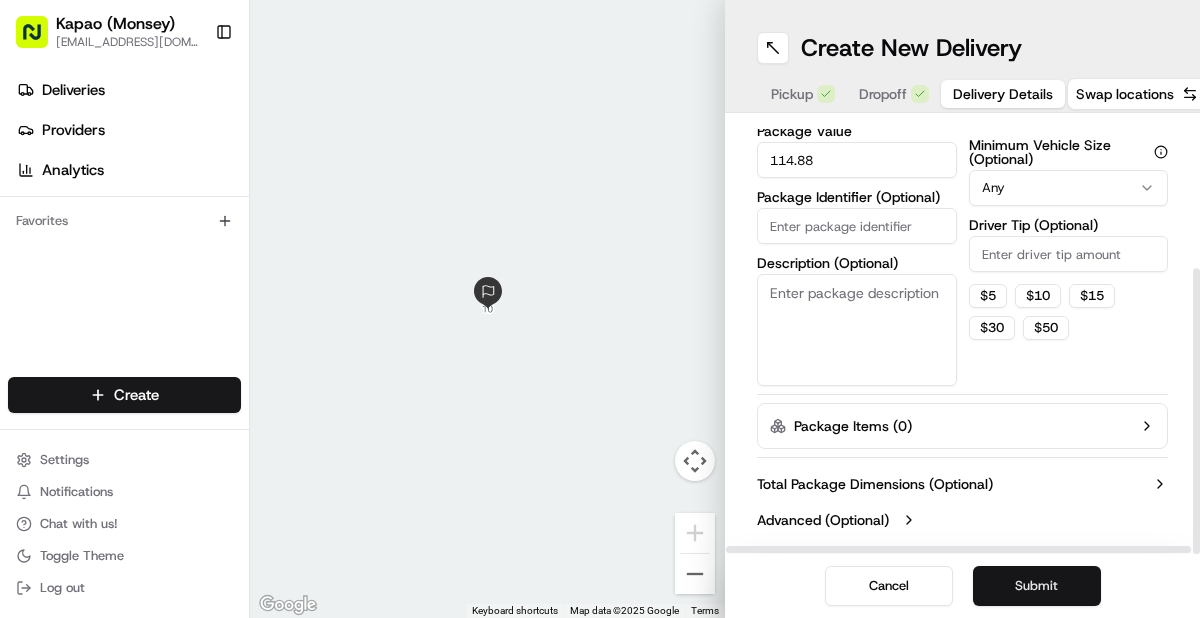 click on "Submit" at bounding box center [1037, 586] 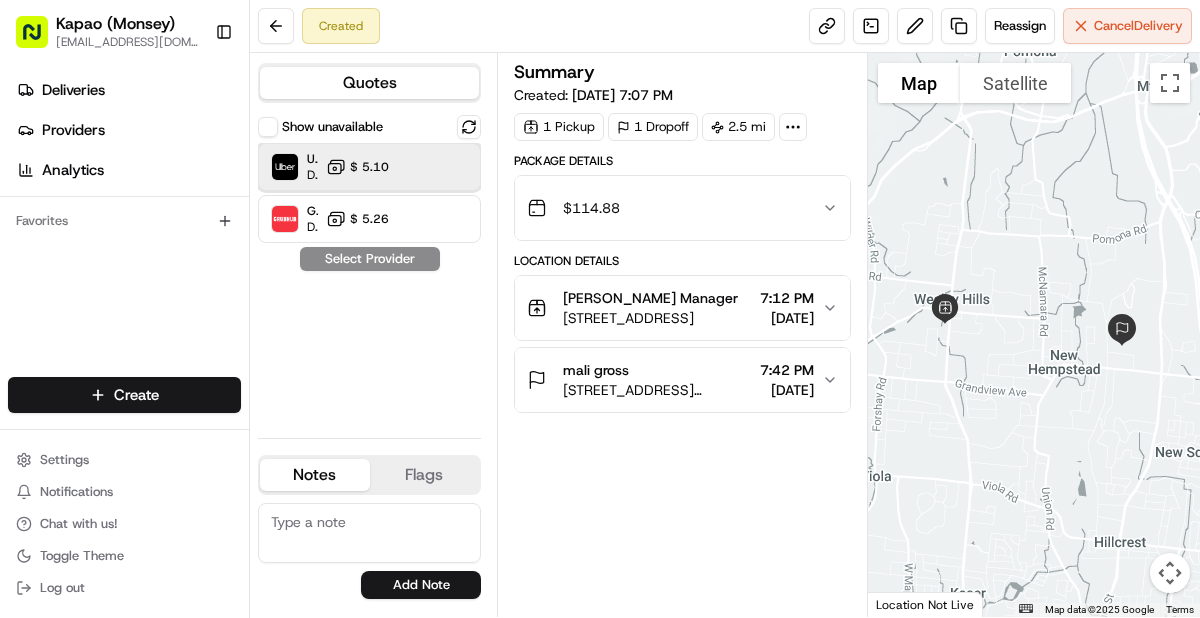drag, startPoint x: 411, startPoint y: 177, endPoint x: 457, endPoint y: 303, distance: 134.13426 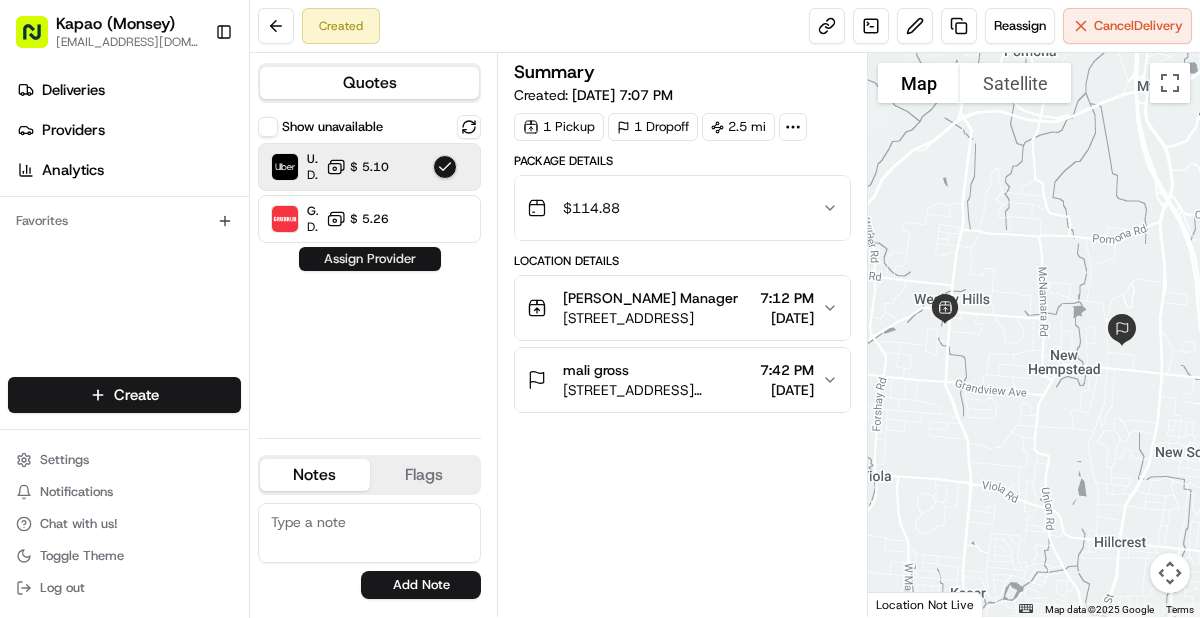 click on "Assign Provider" at bounding box center [370, 259] 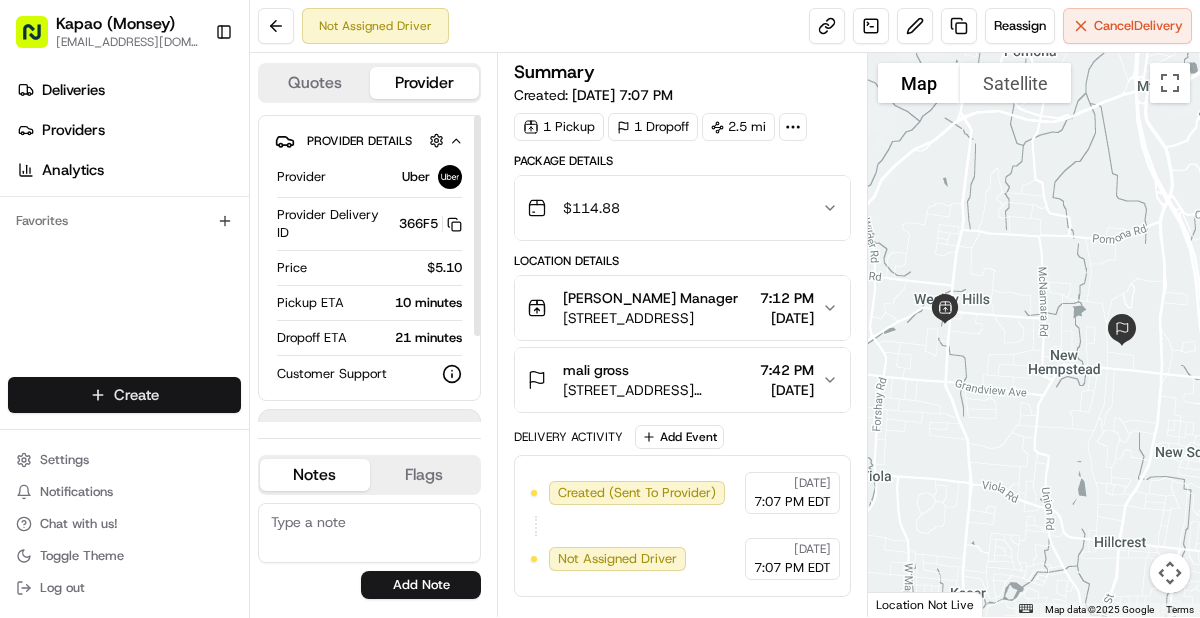 click on "Kapao (Monsey) [EMAIL_ADDRESS][DOMAIN_NAME] Toggle Sidebar Deliveries Providers Analytics Favorites Main Menu Members & Organization Organization Users Roles Preferences Customization Tracking Orchestration Automations Dispatch Strategy Locations Pickup Locations Dropoff Locations Billing Billing Refund Requests Integrations Notification Triggers Webhooks API Keys Request Logs Create Settings Notifications Chat with us! Toggle Theme Log out Not Assigned Driver Reassign Cancel  Delivery Quotes Provider Provider Details Hidden ( 1 ) Provider Uber   Provider Delivery ID 366F5 Copy  del_vIjBO8V_Q-OcXjU-A-Nm9Q 366F5 Price $5.10 Pickup ETA 10 minutes Dropoff ETA 21 minutes Customer Support Driver information is not available yet. Notes Flags [EMAIL_ADDRESS][DOMAIN_NAME] [EMAIL_ADDRESS][DOMAIN_NAME] [EMAIL_ADDRESS][DOMAIN_NAME] Add Note [EMAIL_ADDRESS][DOMAIN_NAME] [EMAIL_ADDRESS][DOMAIN_NAME] [EMAIL_ADDRESS][DOMAIN_NAME] Add Flag Summary Created:   [DATE] 7:07 PM 1   Pickup 1   Dropoff 2.5 mi Package Details $ 114.88 Location Details 7:12 PM +" at bounding box center (600, 309) 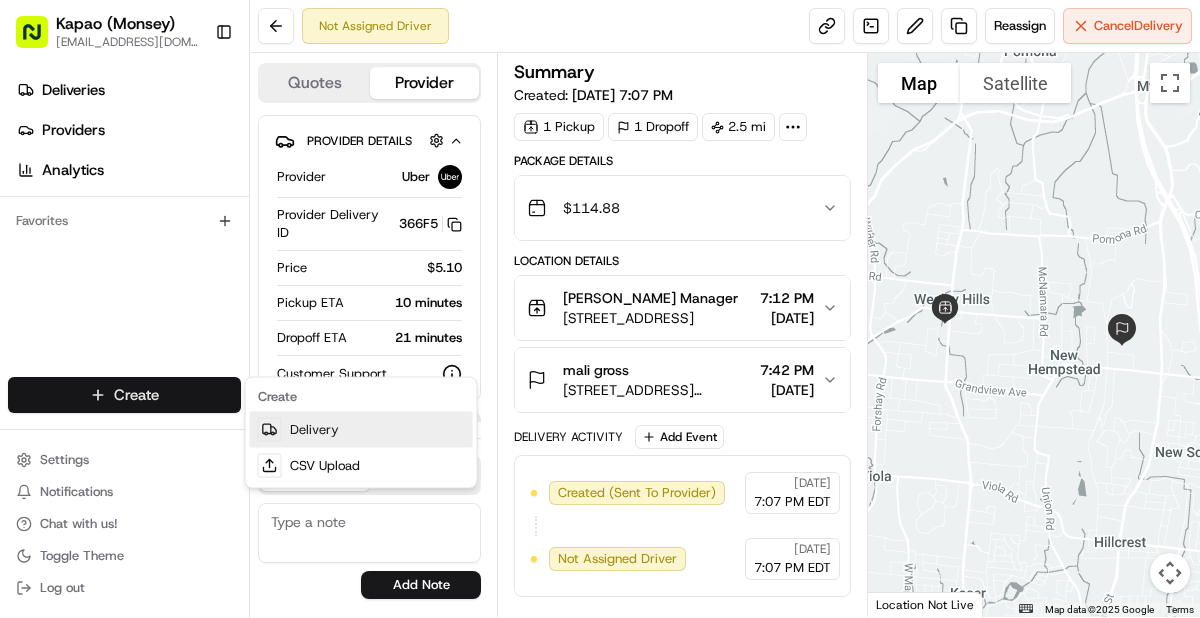 click on "Delivery" at bounding box center [361, 430] 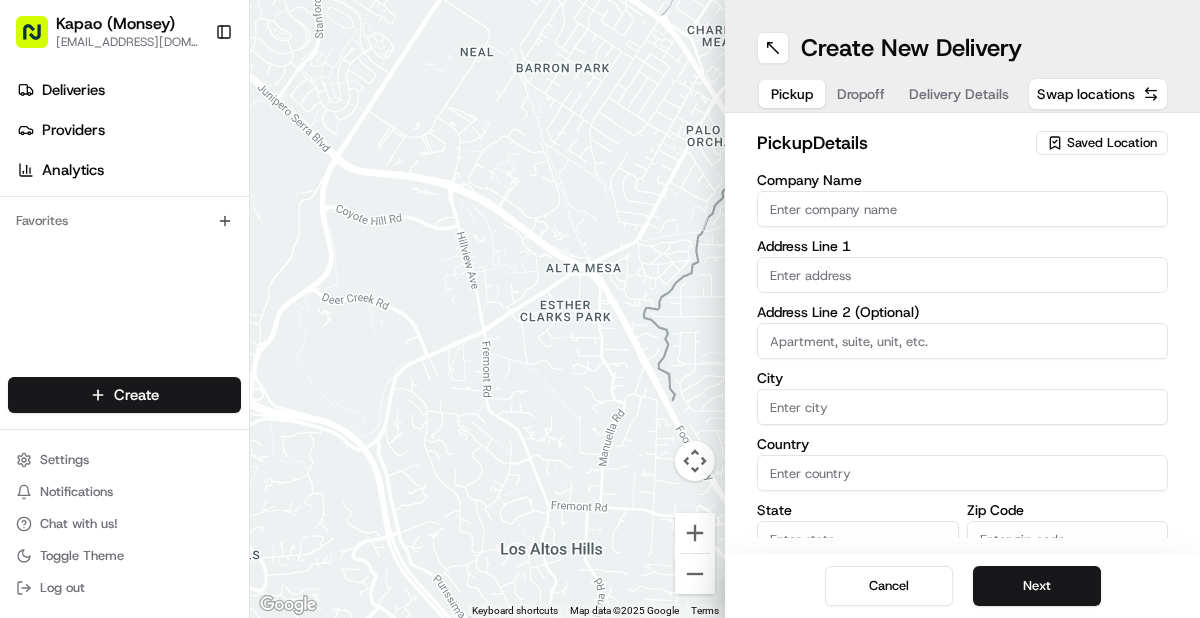click on "Company Name" at bounding box center (962, 200) 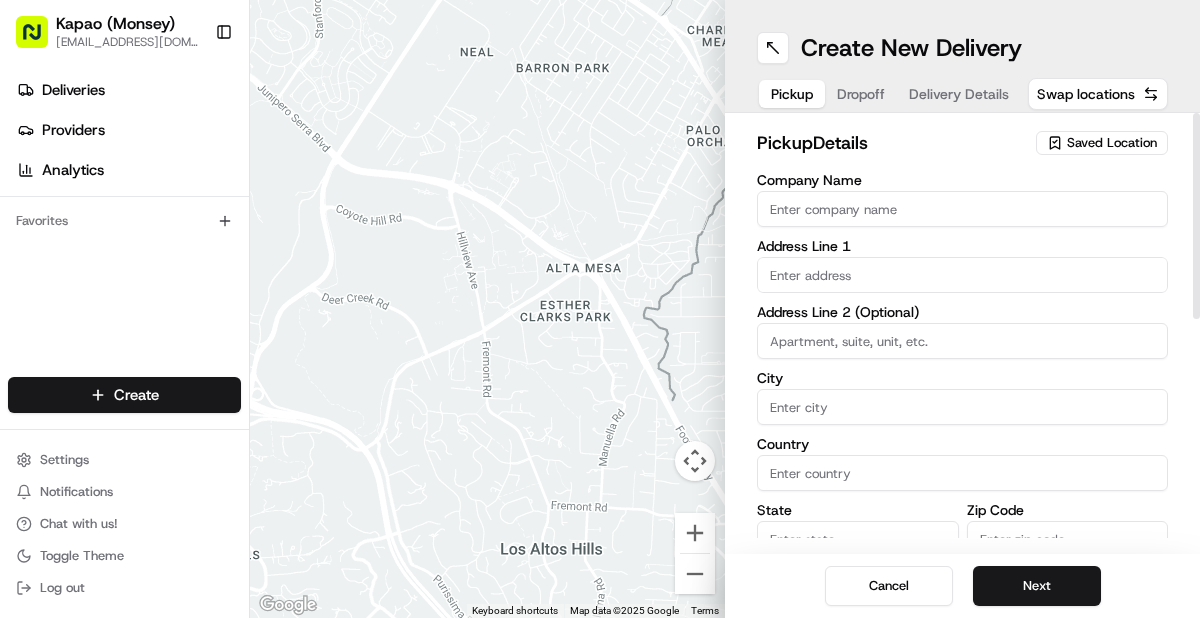 click on "Company Name" at bounding box center (962, 209) 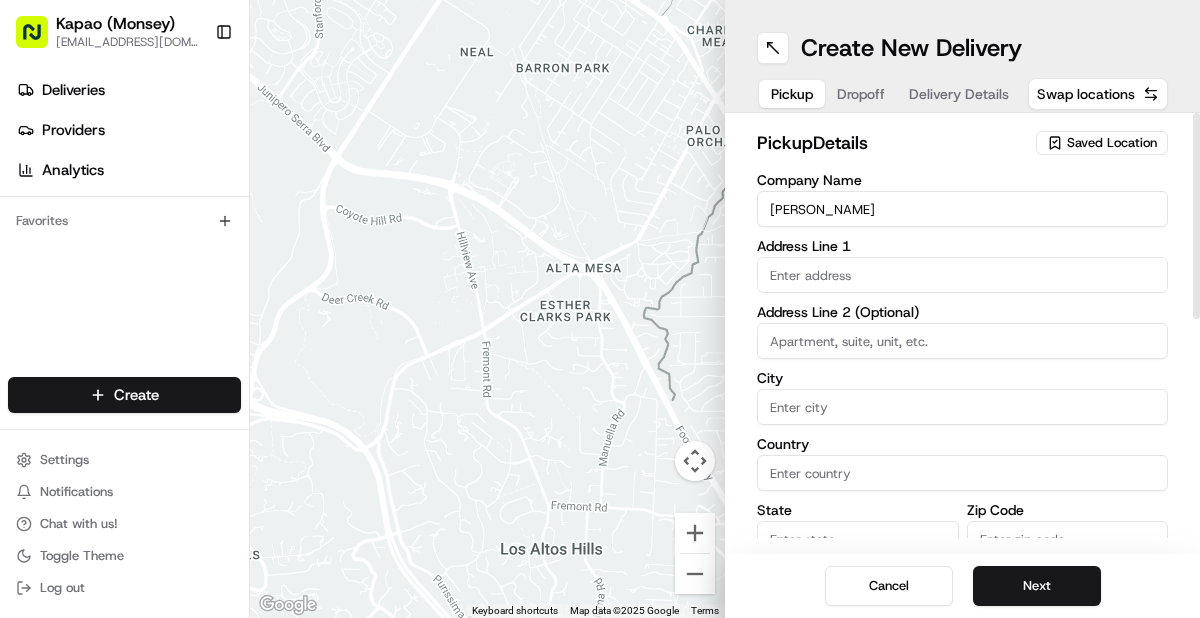 type on "455 NY-306" 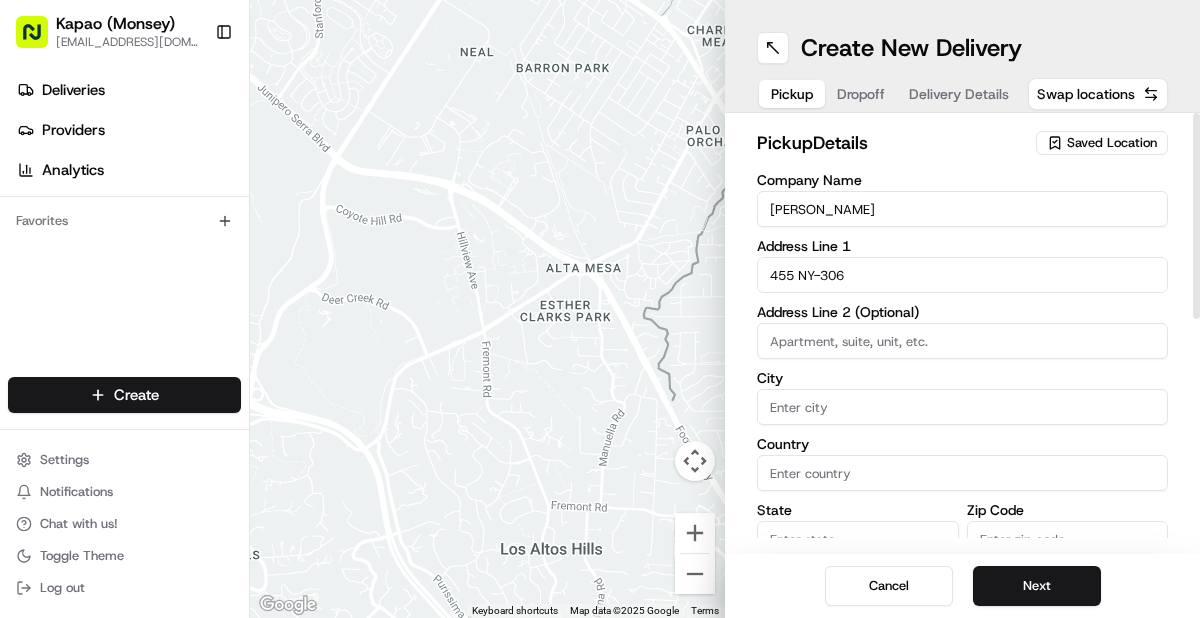 type on "Monsey" 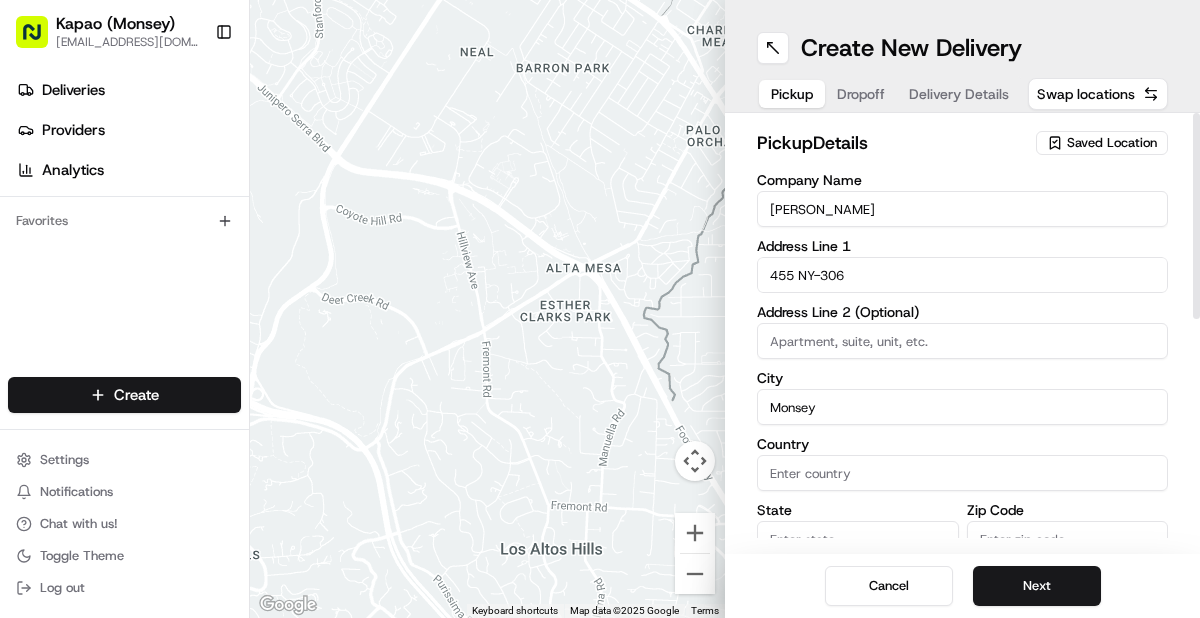 type on "[GEOGRAPHIC_DATA]" 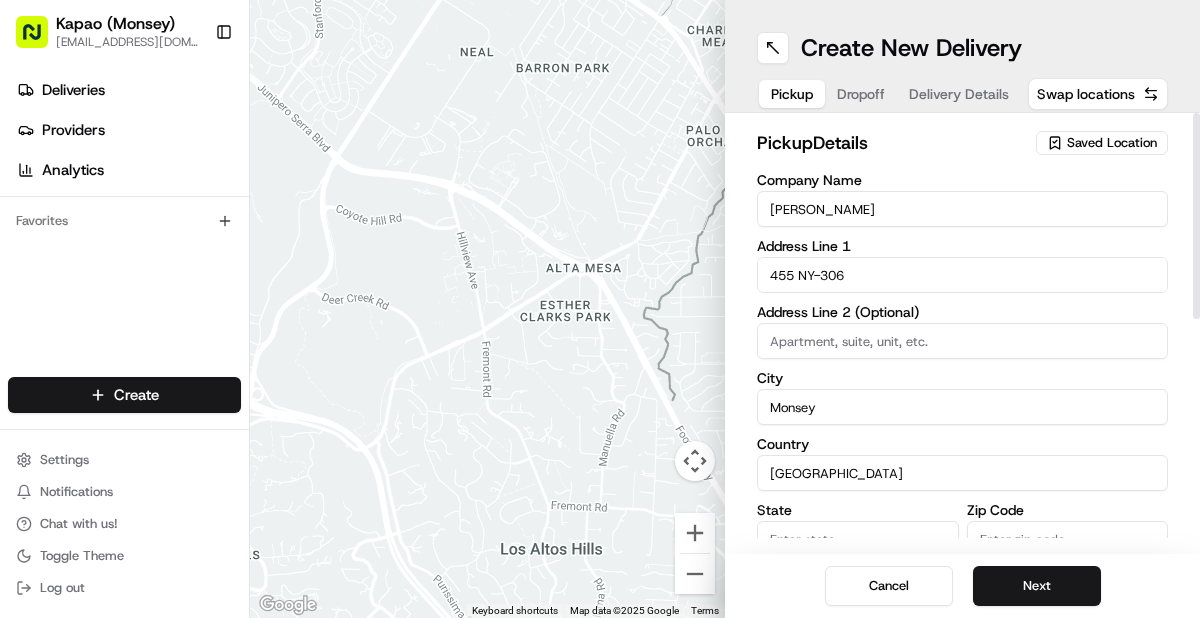 type on "NY" 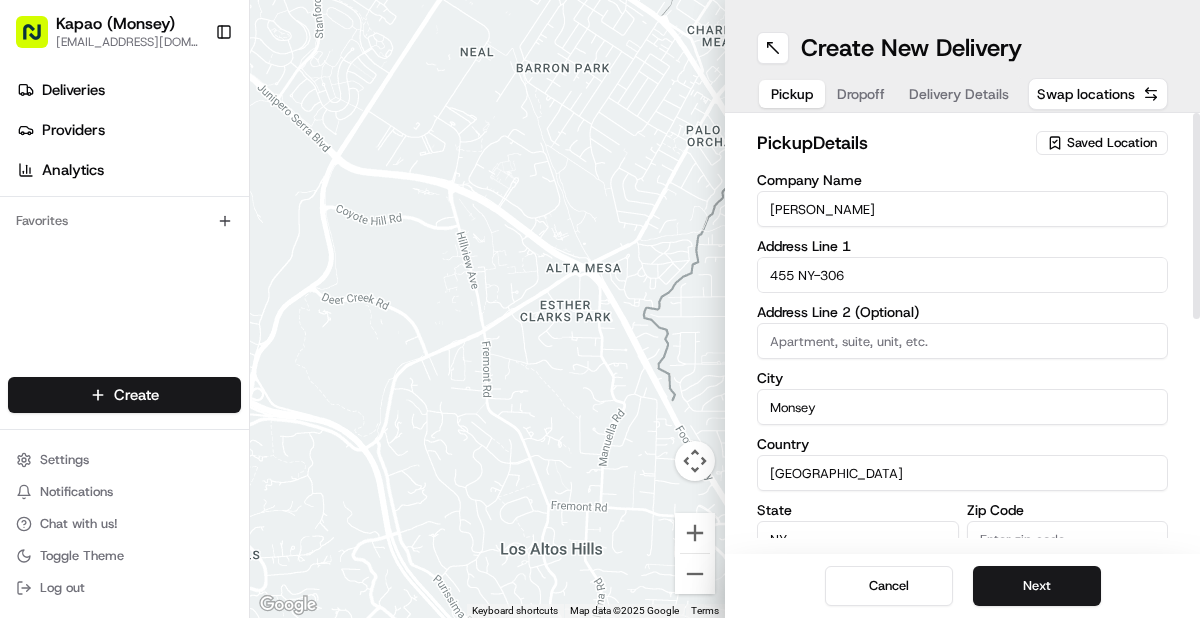 type on "10952" 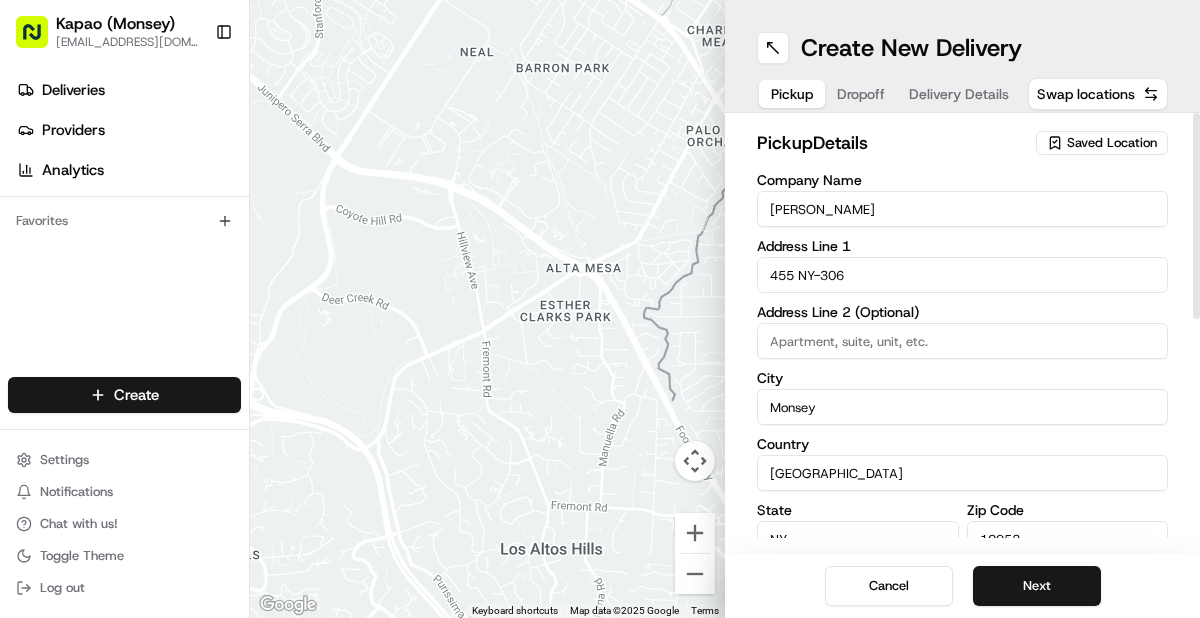 type on "[PERSON_NAME]" 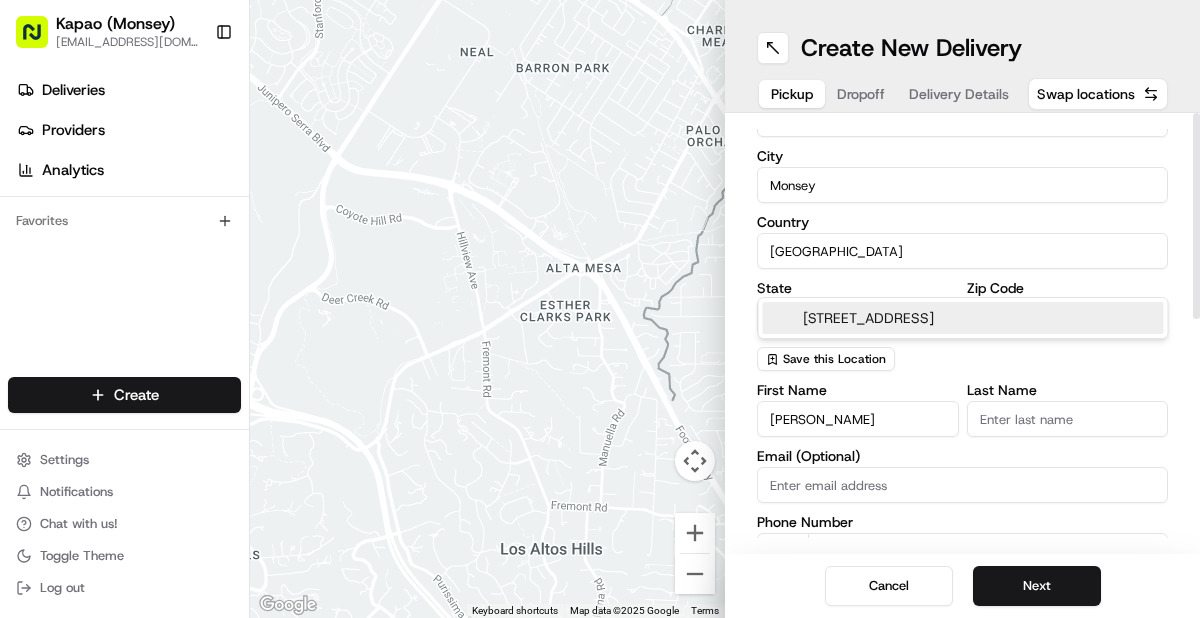 scroll, scrollTop: 465, scrollLeft: 0, axis: vertical 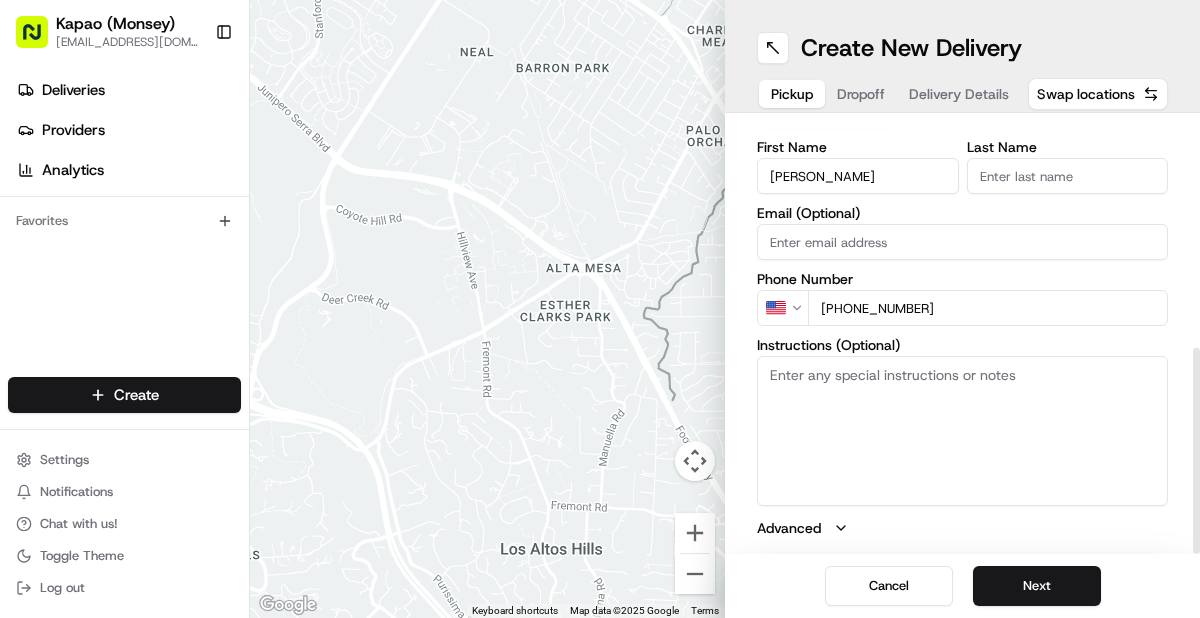 click on "Last Name" at bounding box center [1068, 176] 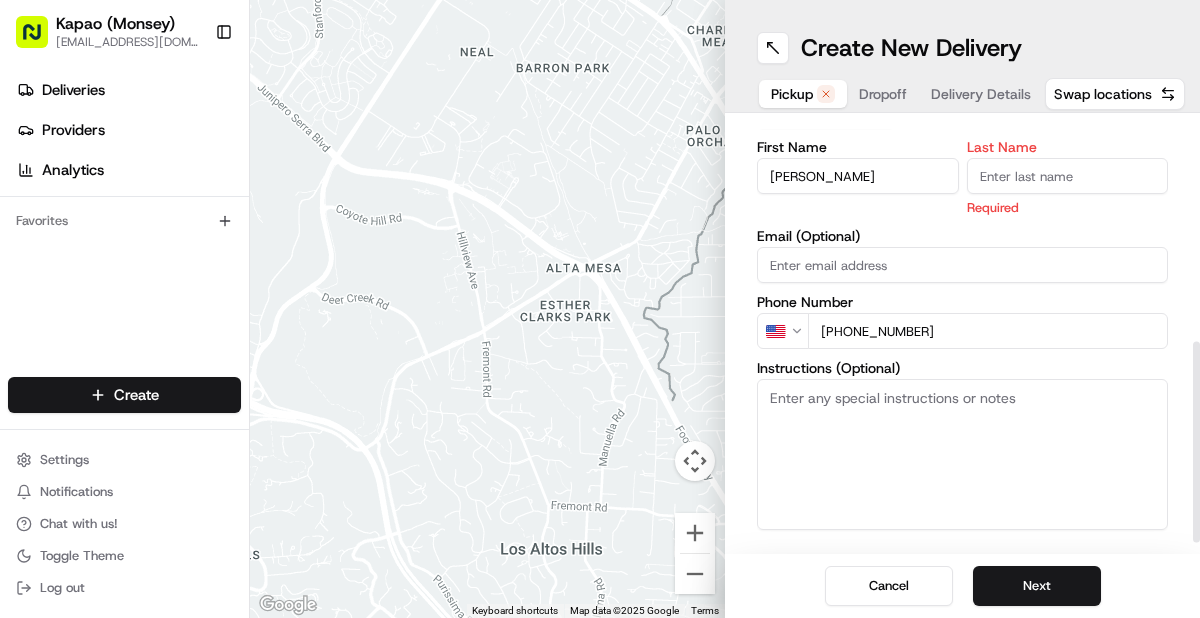 type on "Manager" 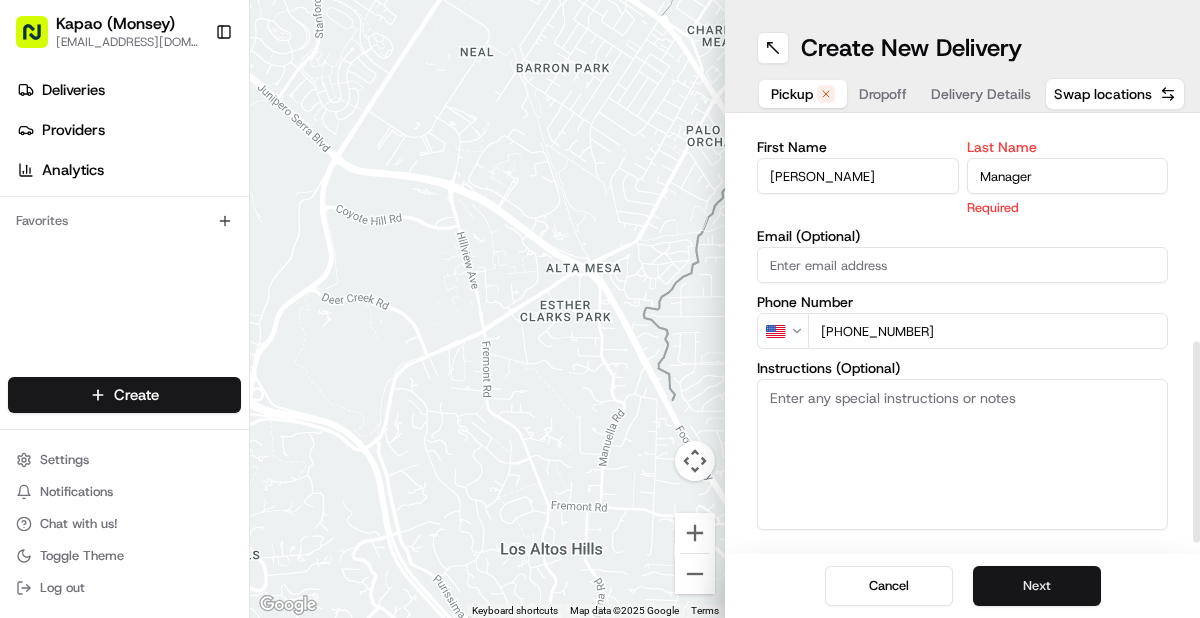 click on "Next" at bounding box center [1037, 586] 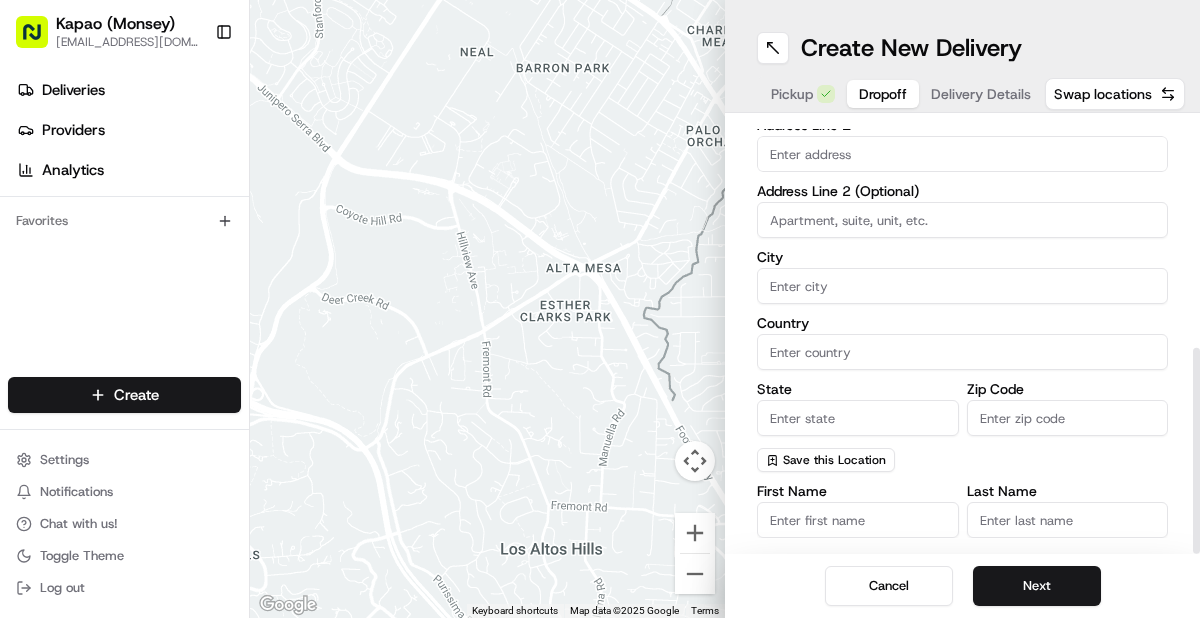 scroll, scrollTop: 0, scrollLeft: 0, axis: both 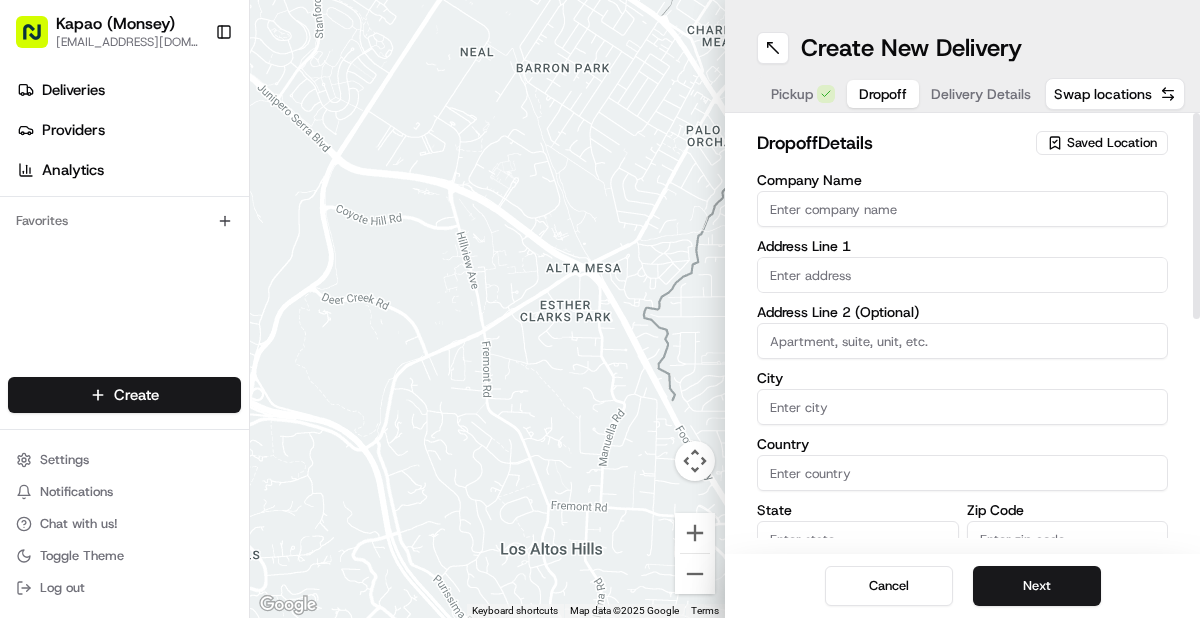 click at bounding box center [962, 275] 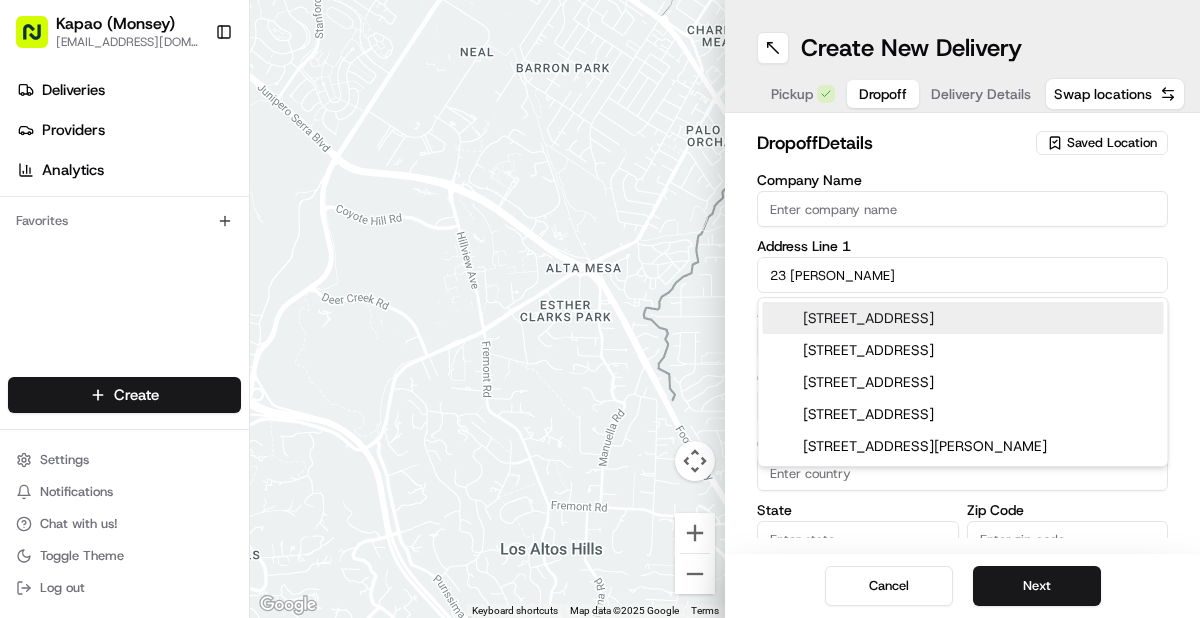 click on "[STREET_ADDRESS]" at bounding box center (963, 318) 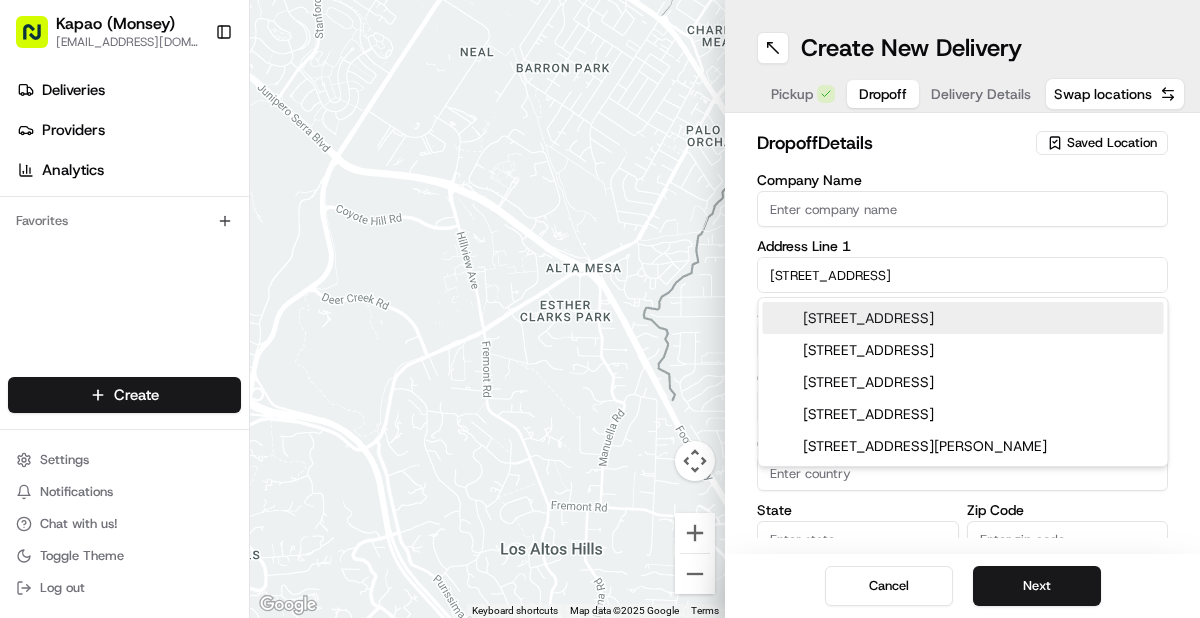 type on "[STREET_ADDRESS]" 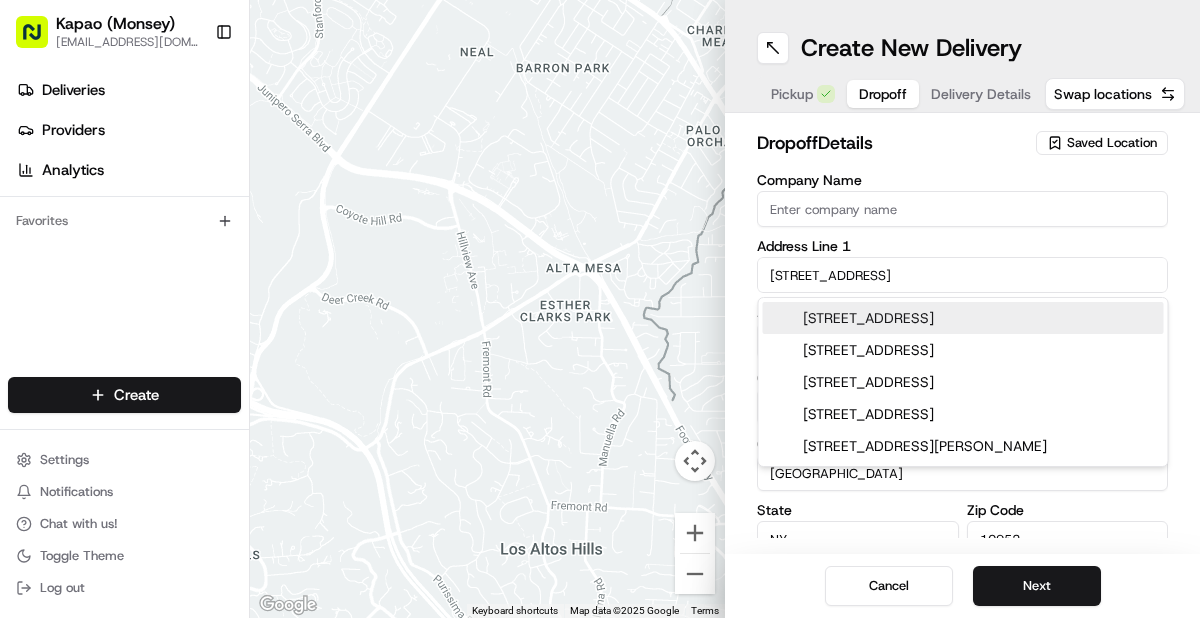 type on "[STREET_ADDRESS]" 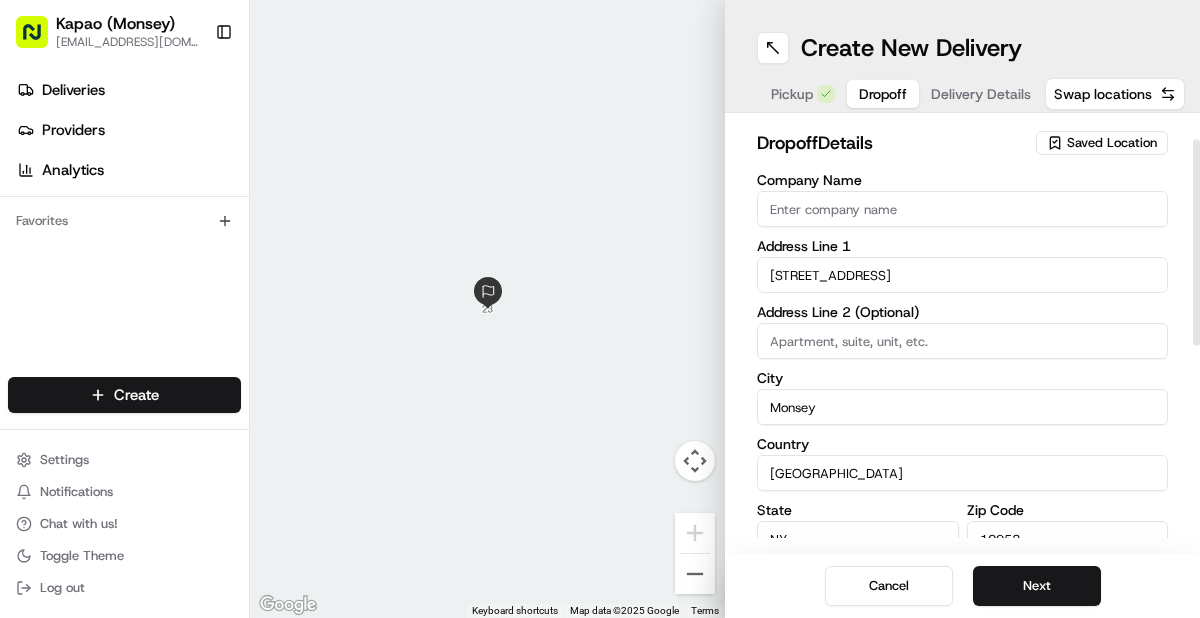 scroll, scrollTop: 450, scrollLeft: 0, axis: vertical 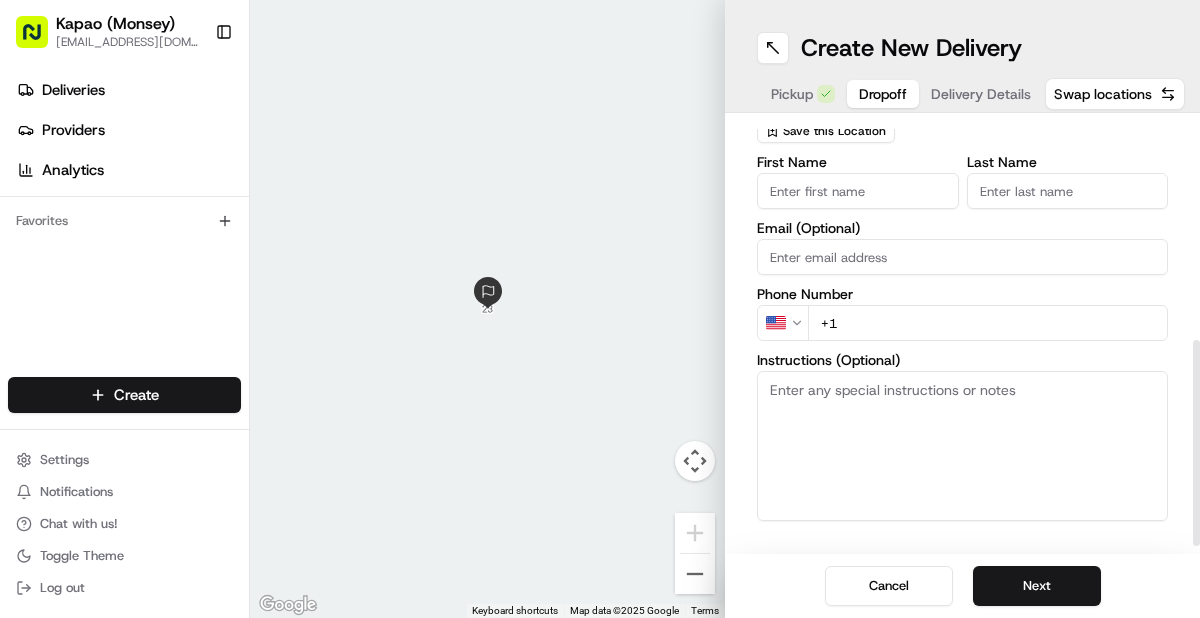 click on "First Name" at bounding box center (858, 191) 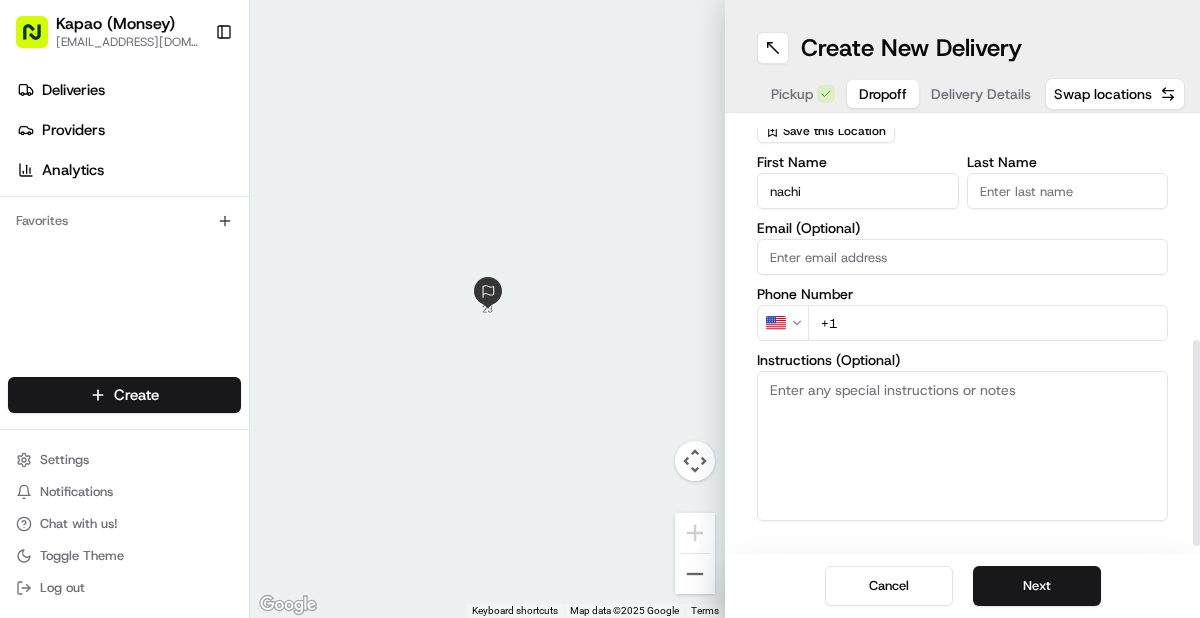 type on "nachi" 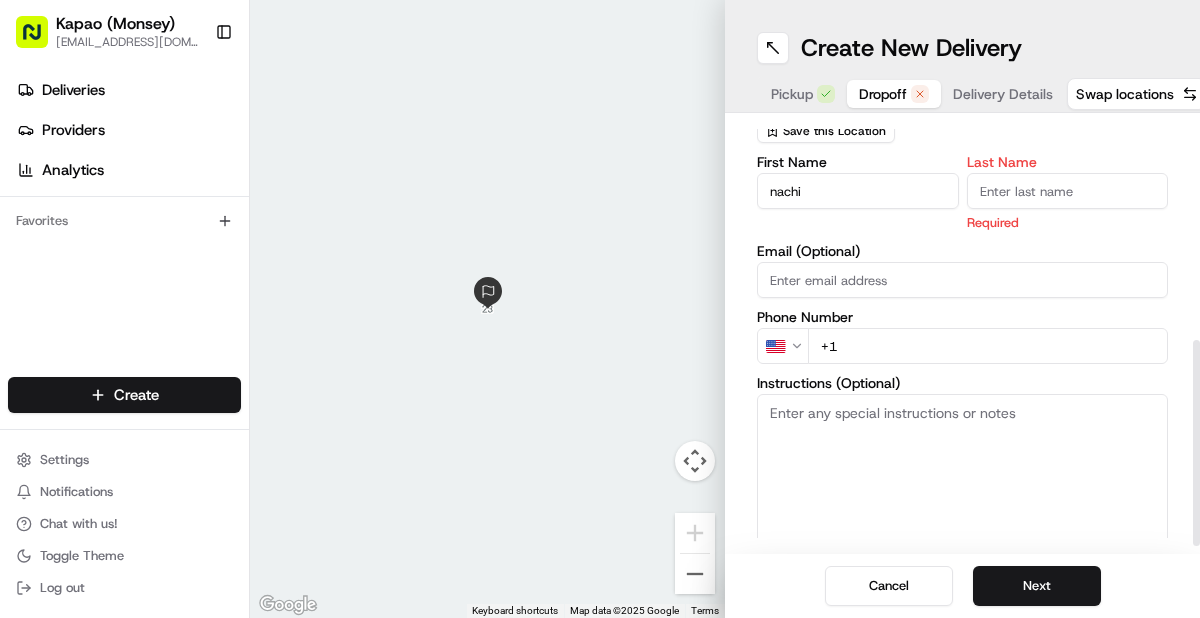 click on "Last Name" at bounding box center [1068, 191] 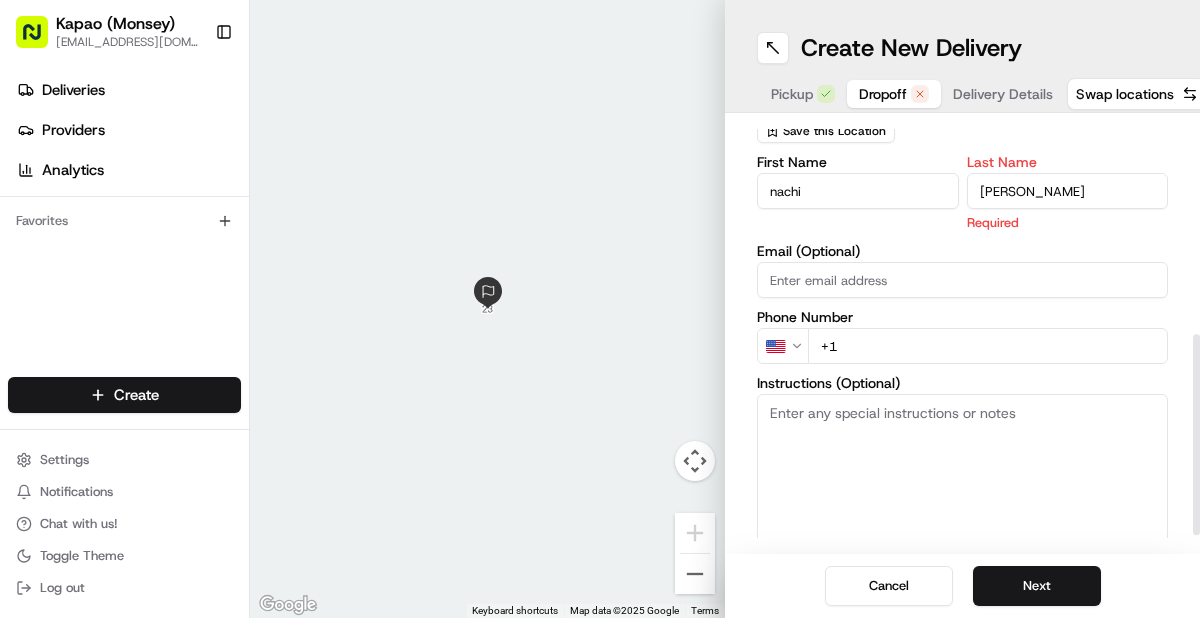 type on "[PERSON_NAME]" 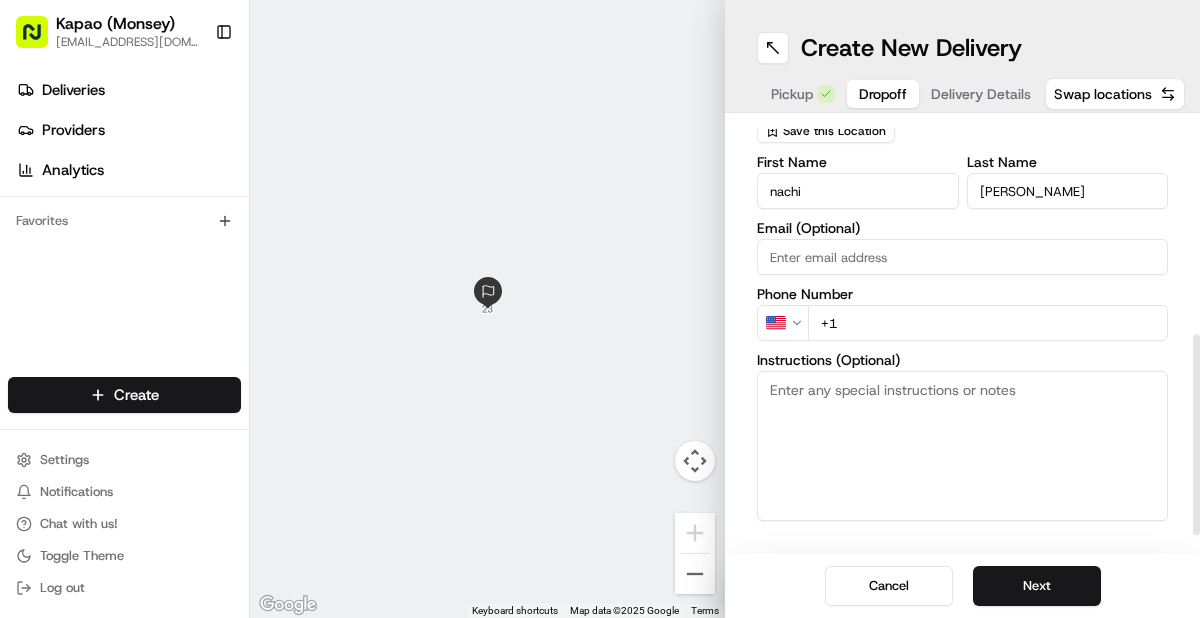 click on "+1" at bounding box center [988, 323] 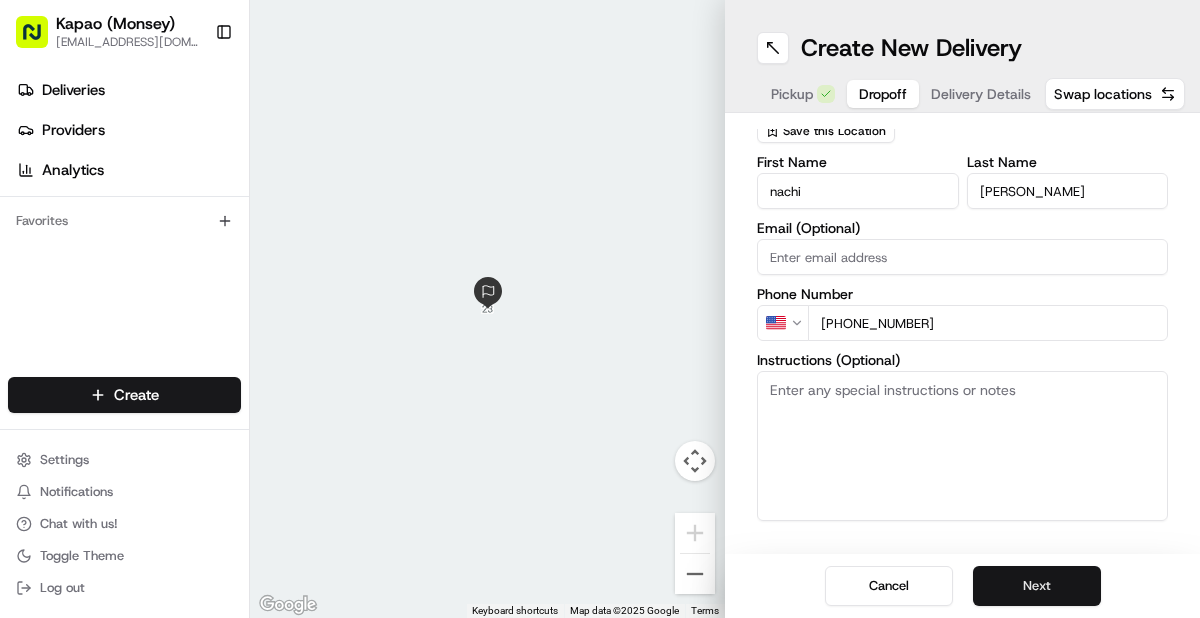 type on "[PHONE_NUMBER]" 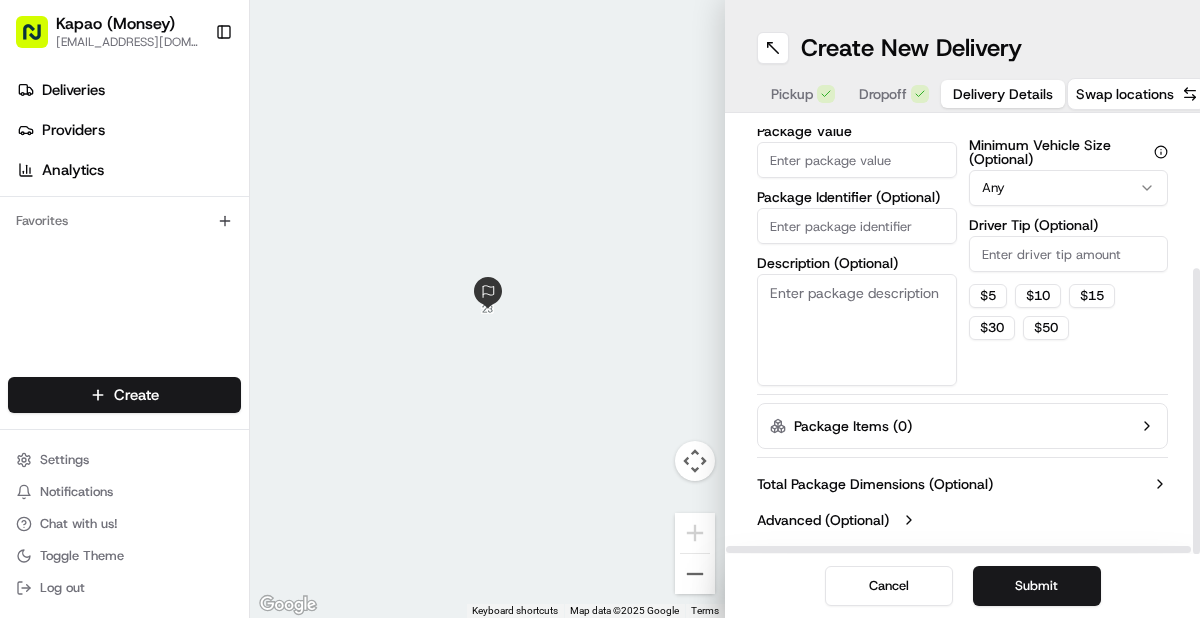 click on "Package Value" at bounding box center [857, 160] 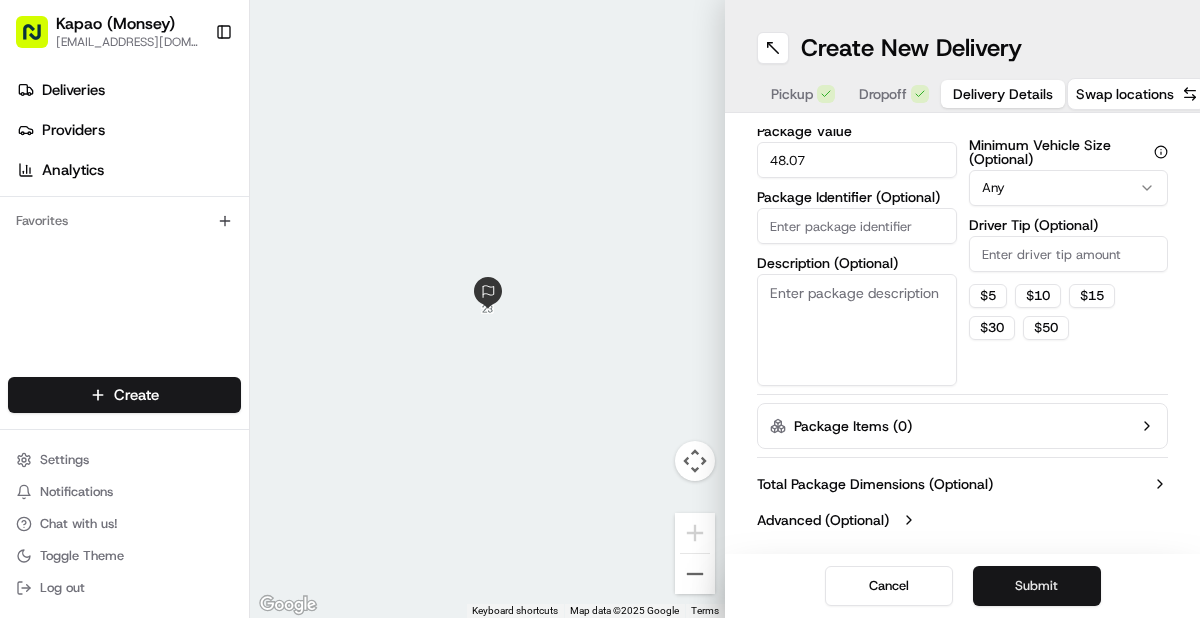 type on "48.07" 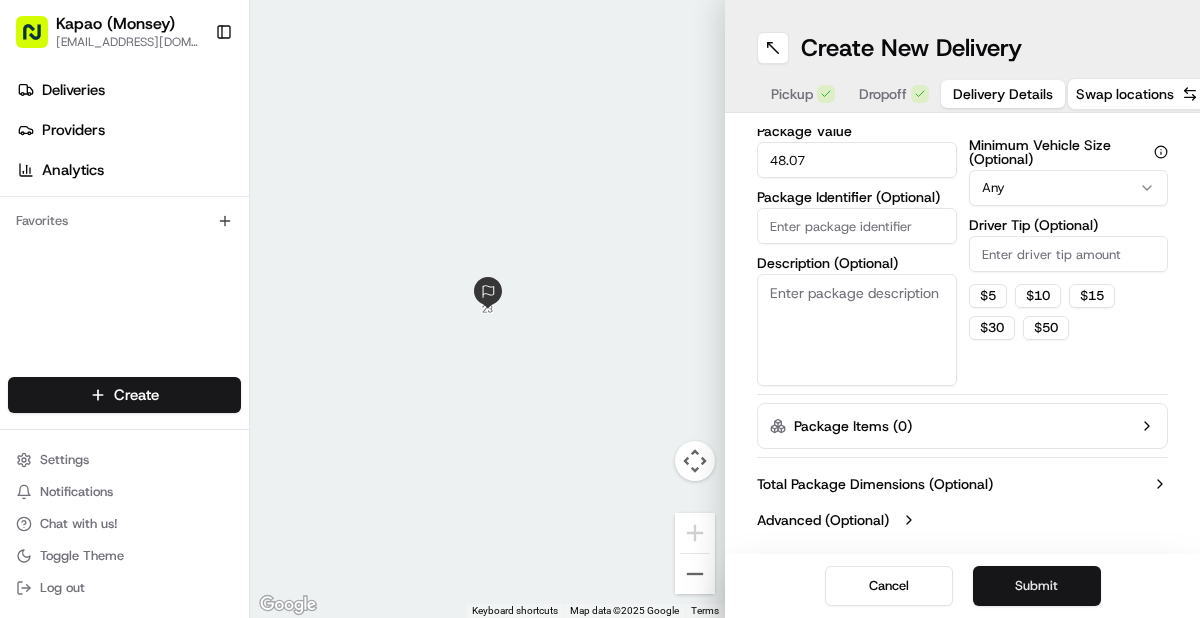 click on "Submit" at bounding box center [1037, 586] 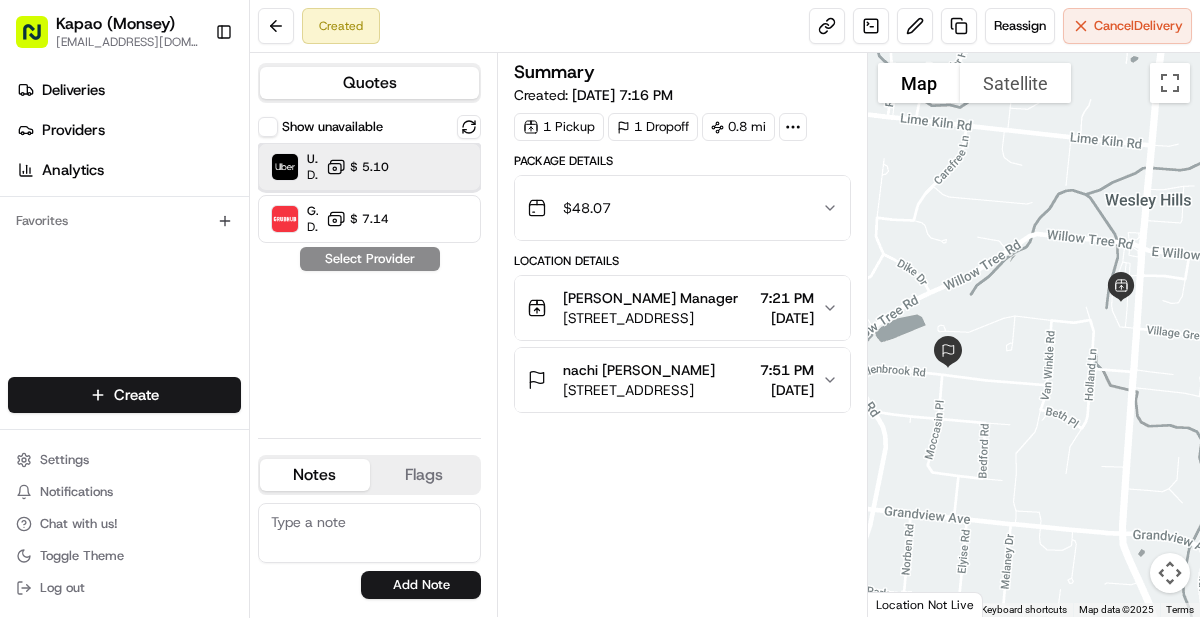 click on "Uber Dropoff ETA   28 minutes $   5.10" at bounding box center [369, 167] 